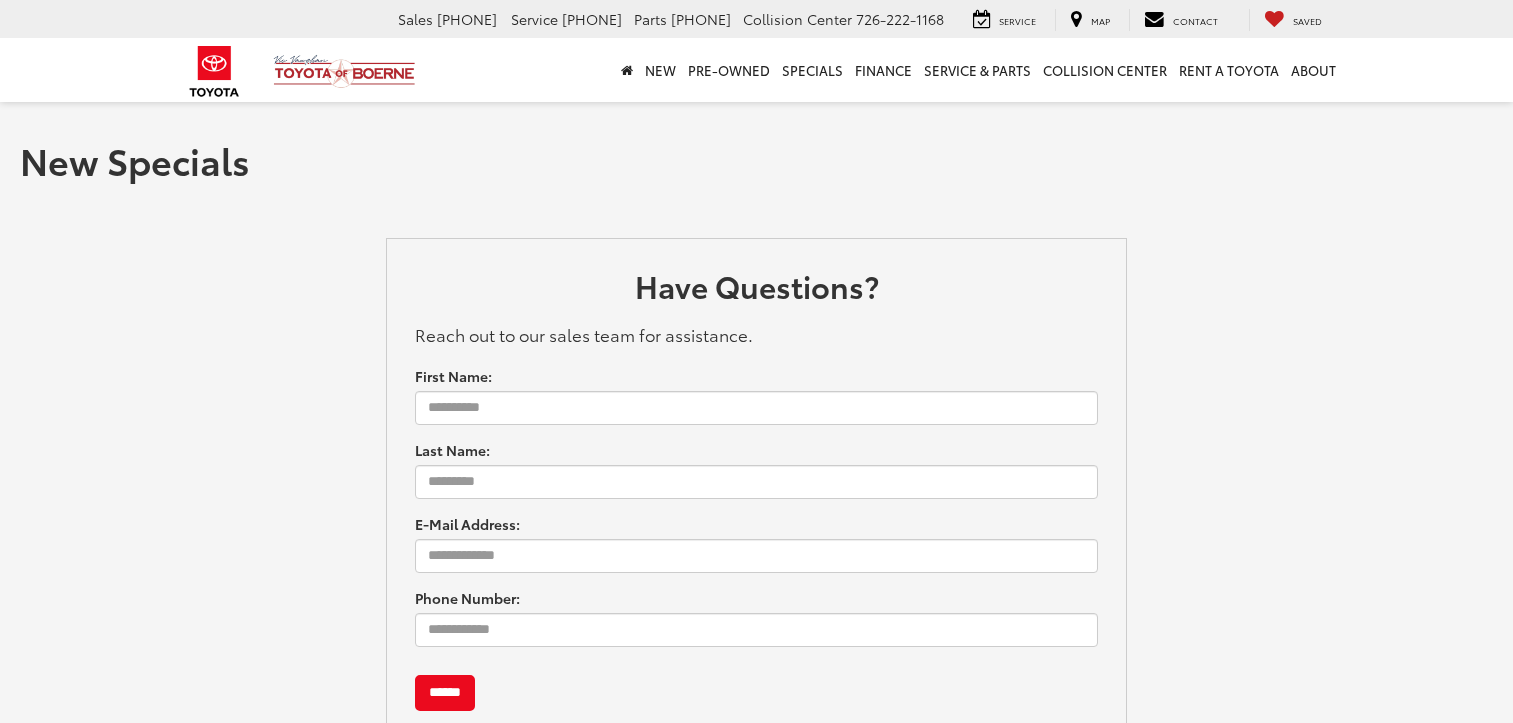 scroll, scrollTop: 0, scrollLeft: 0, axis: both 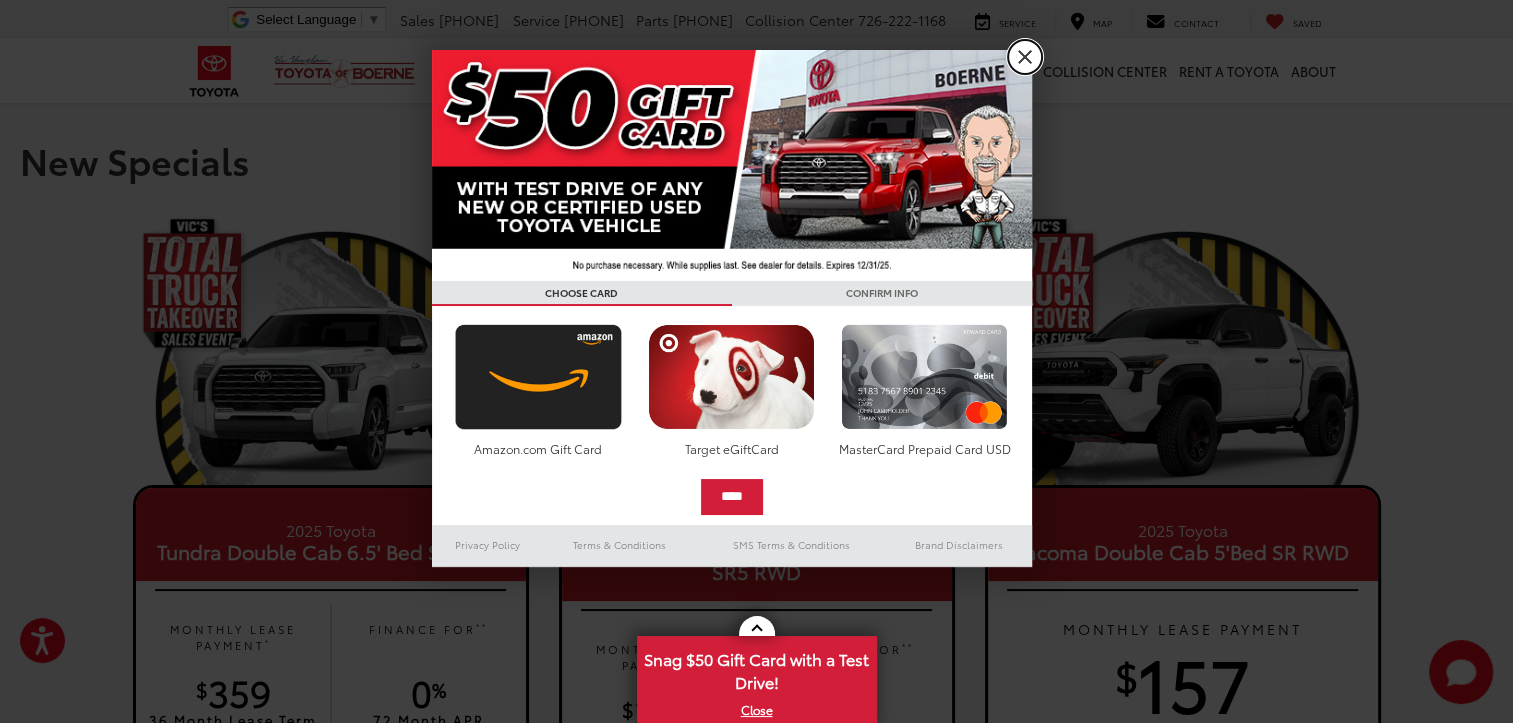 click on "X" at bounding box center (1025, 57) 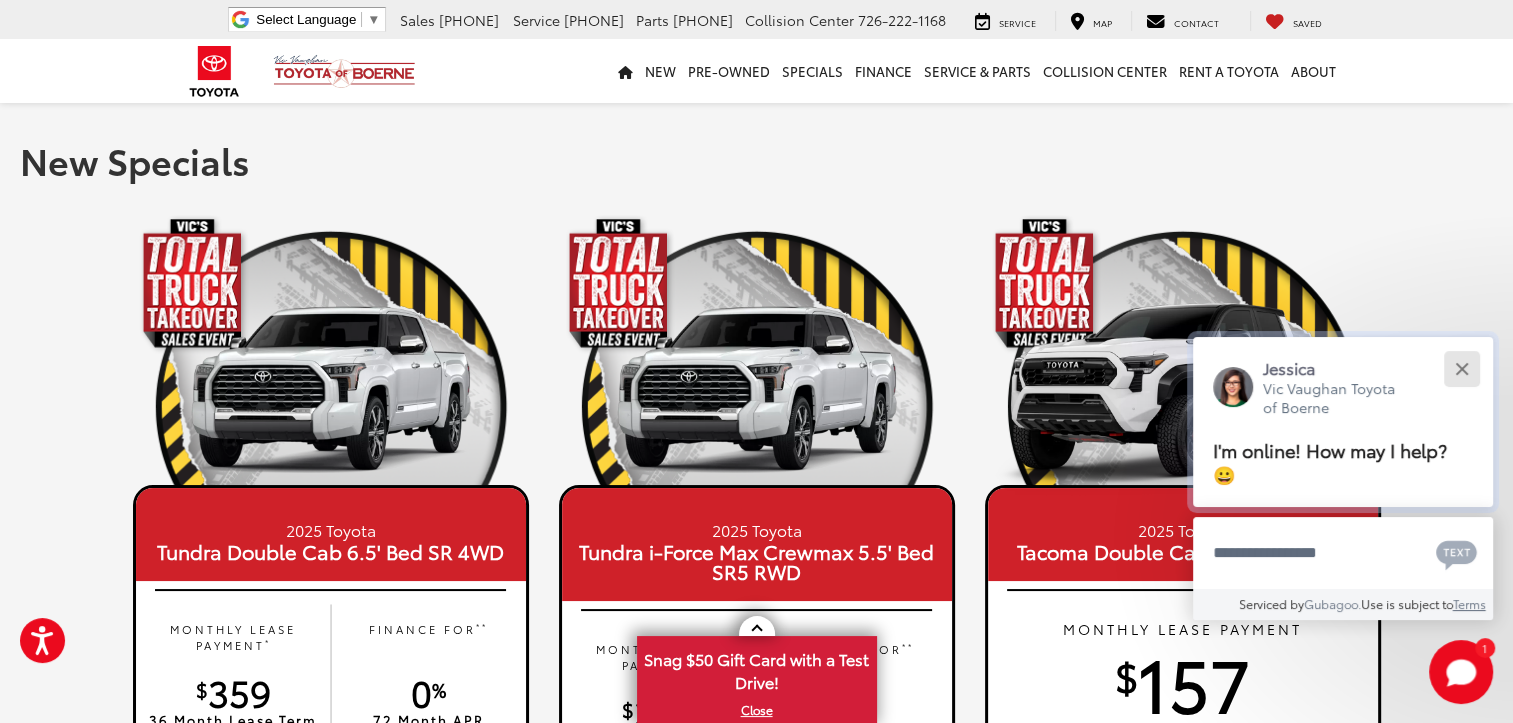 click at bounding box center [1461, 368] 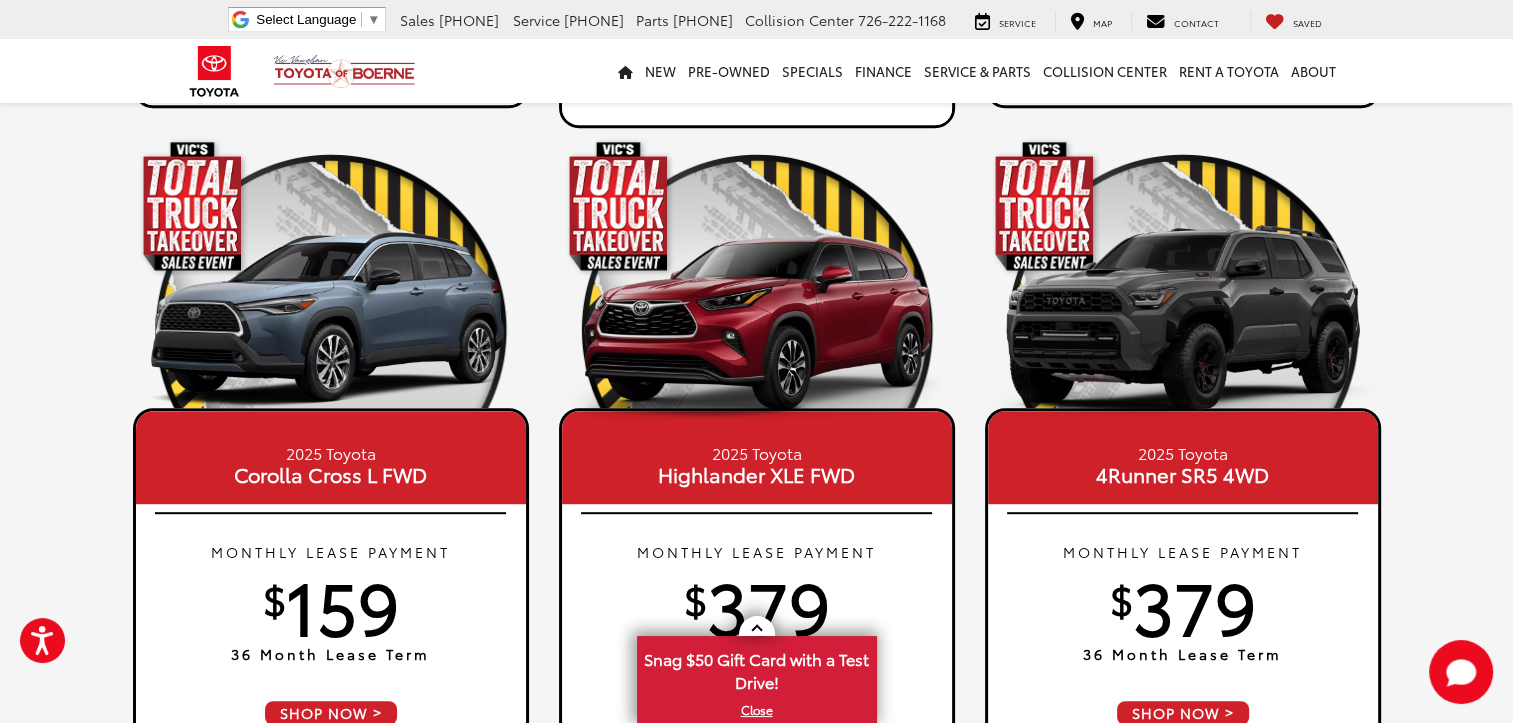 scroll, scrollTop: 1005, scrollLeft: 0, axis: vertical 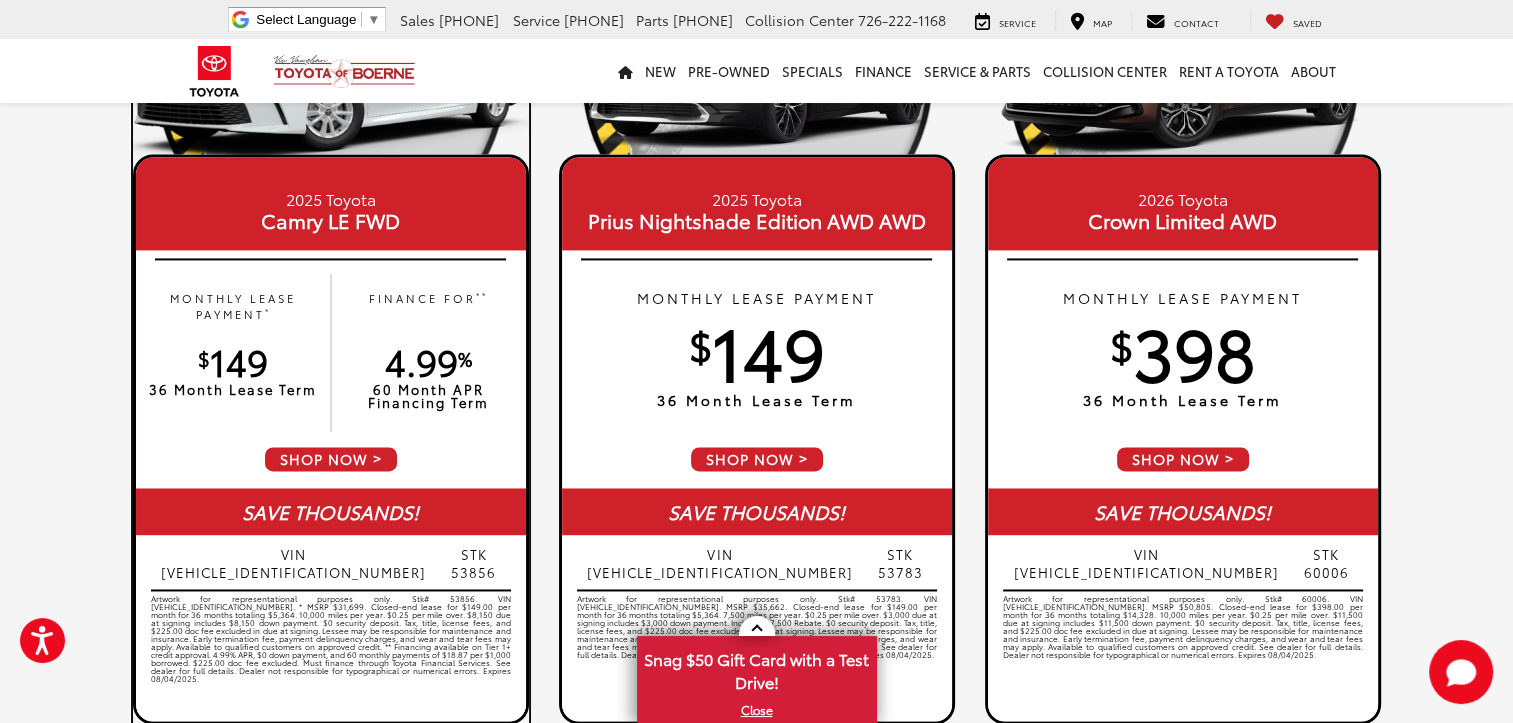 click on "SHOP NOW" at bounding box center [331, 459] 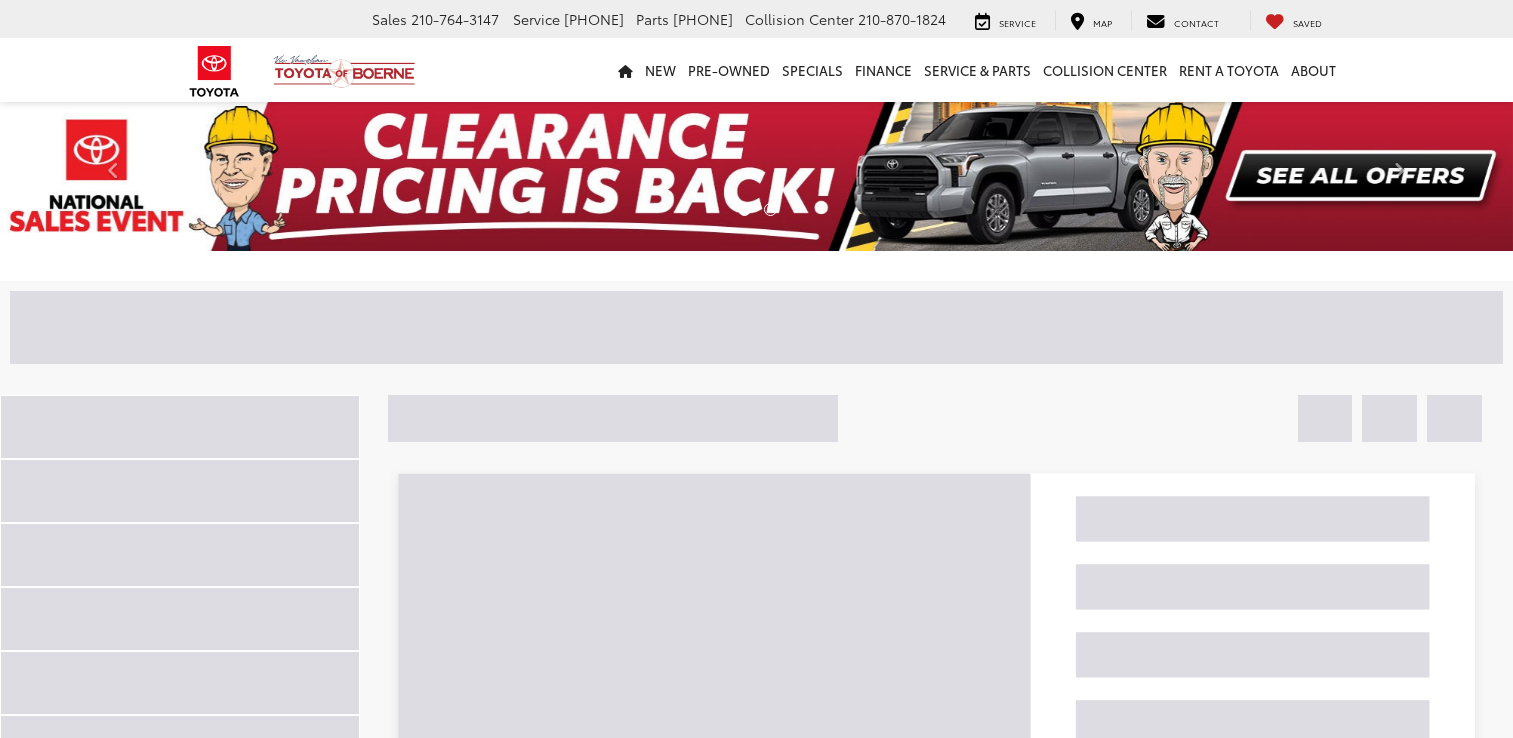 scroll, scrollTop: 0, scrollLeft: 0, axis: both 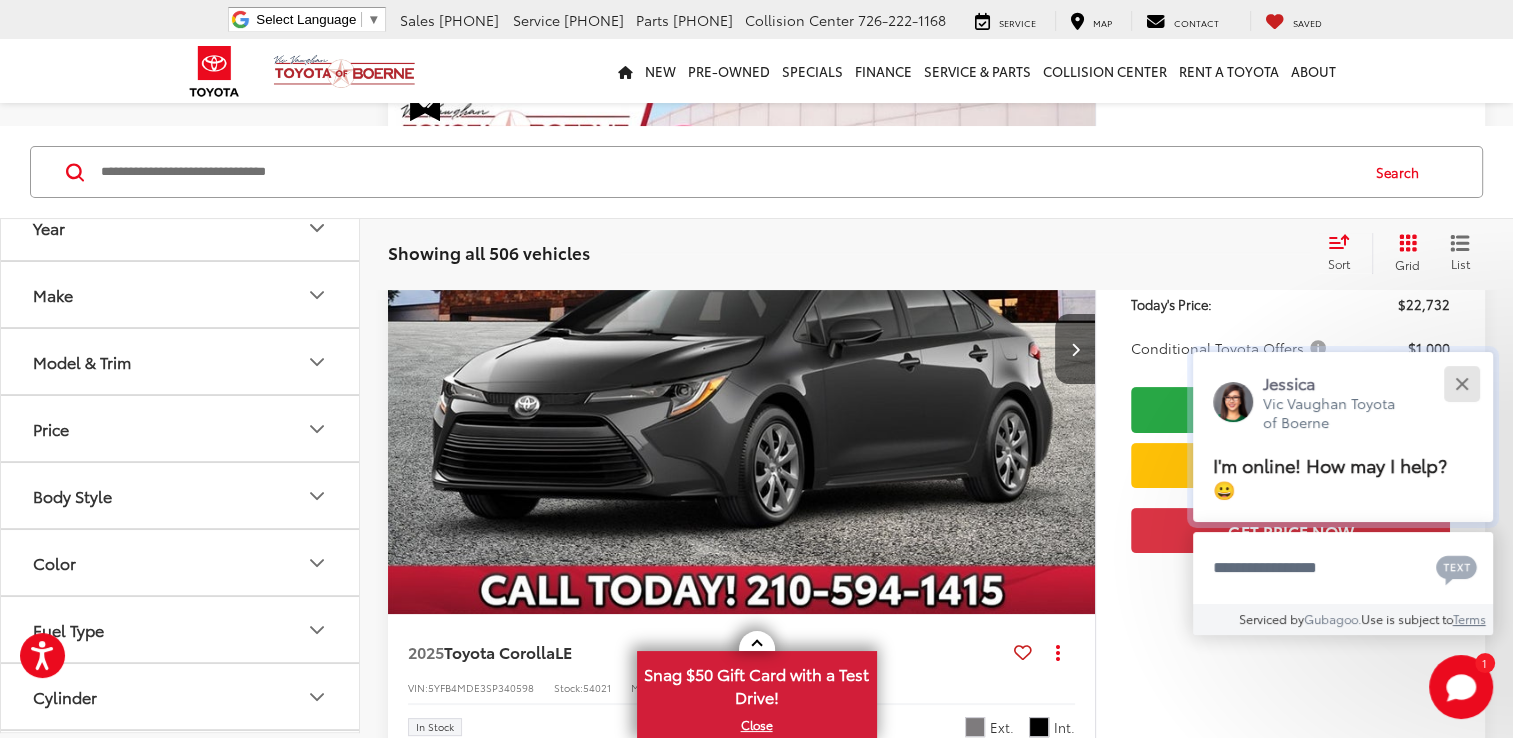 click at bounding box center (1461, 383) 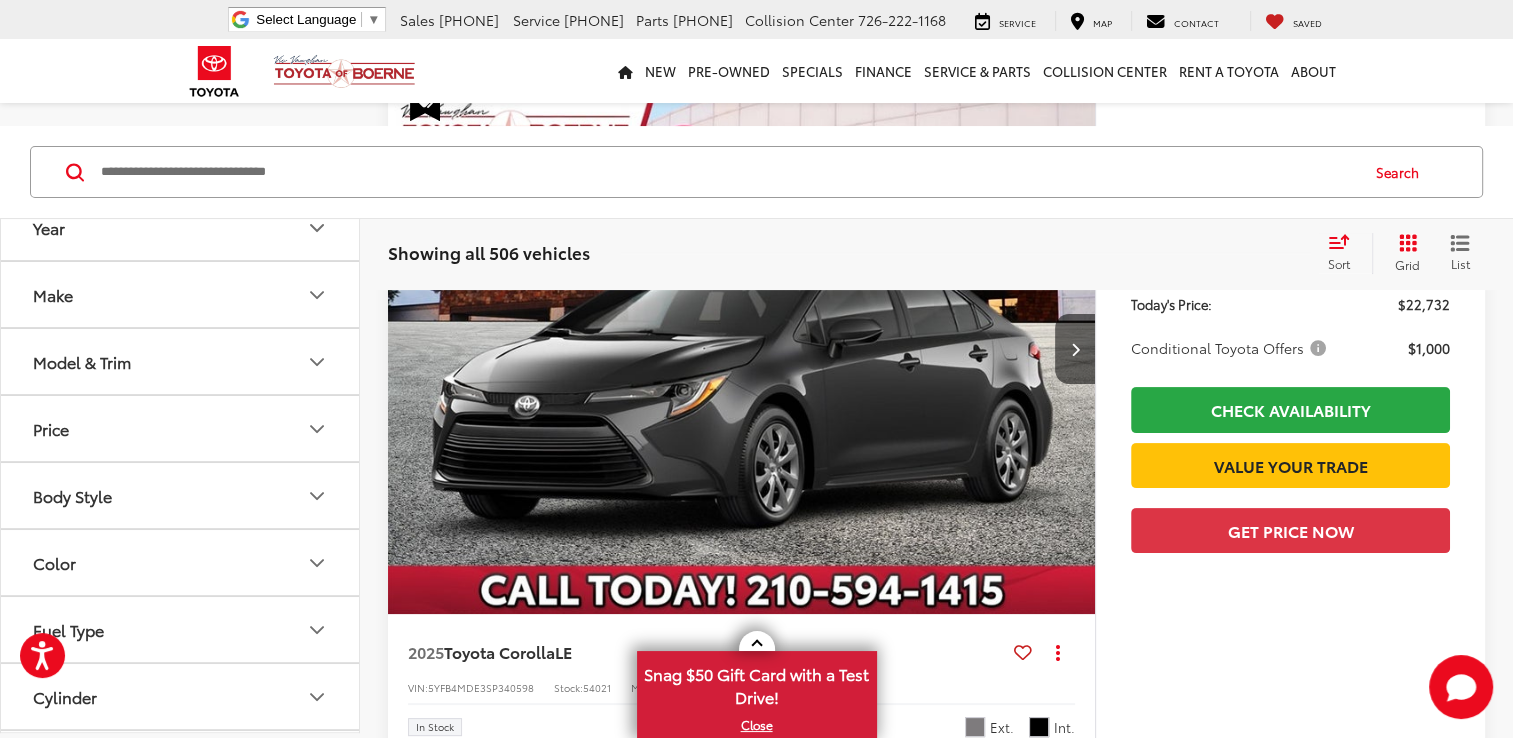 click on "Sort" at bounding box center (1345, 253) 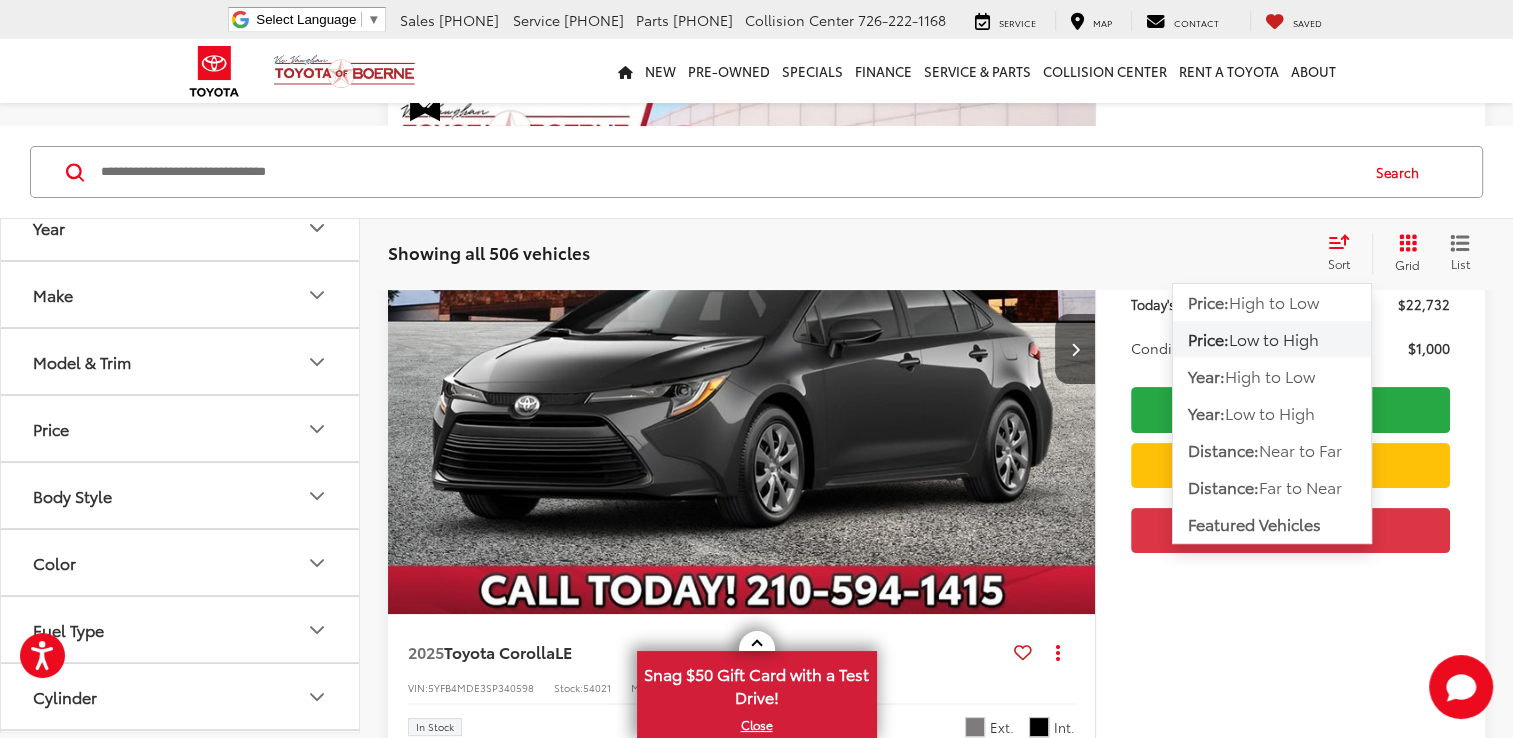 click on "Low to High" at bounding box center (1274, 338) 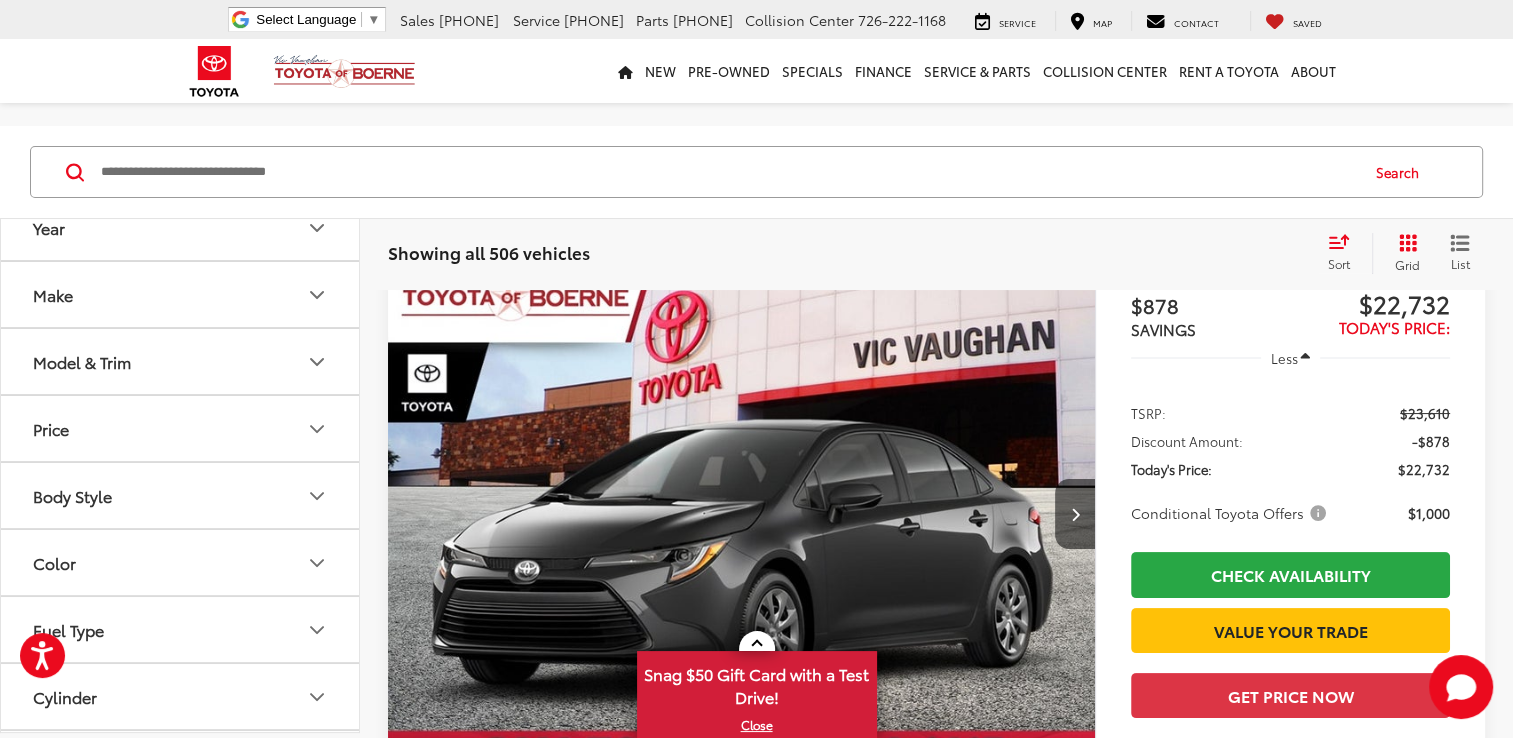 scroll, scrollTop: 155, scrollLeft: 0, axis: vertical 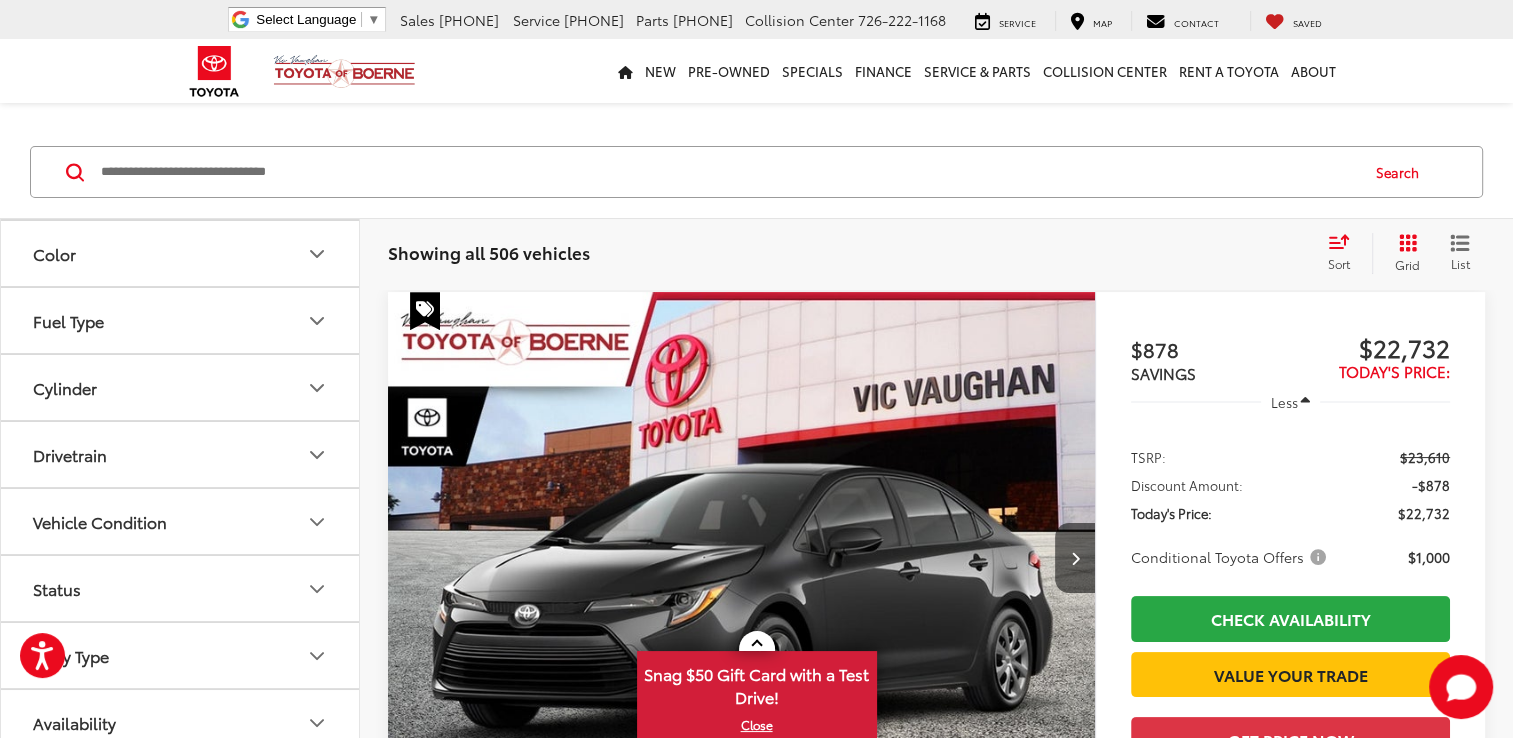 click 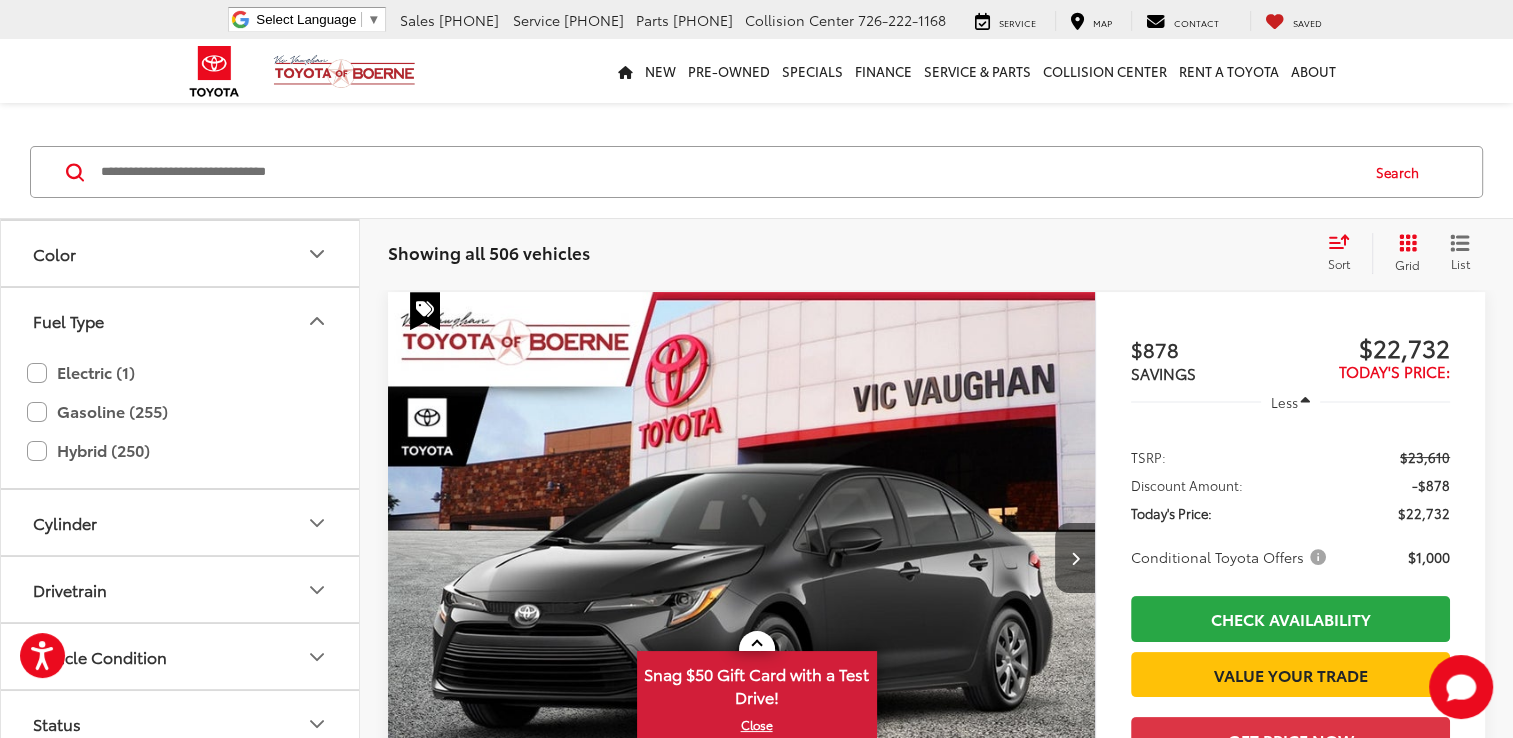 click at bounding box center (728, 172) 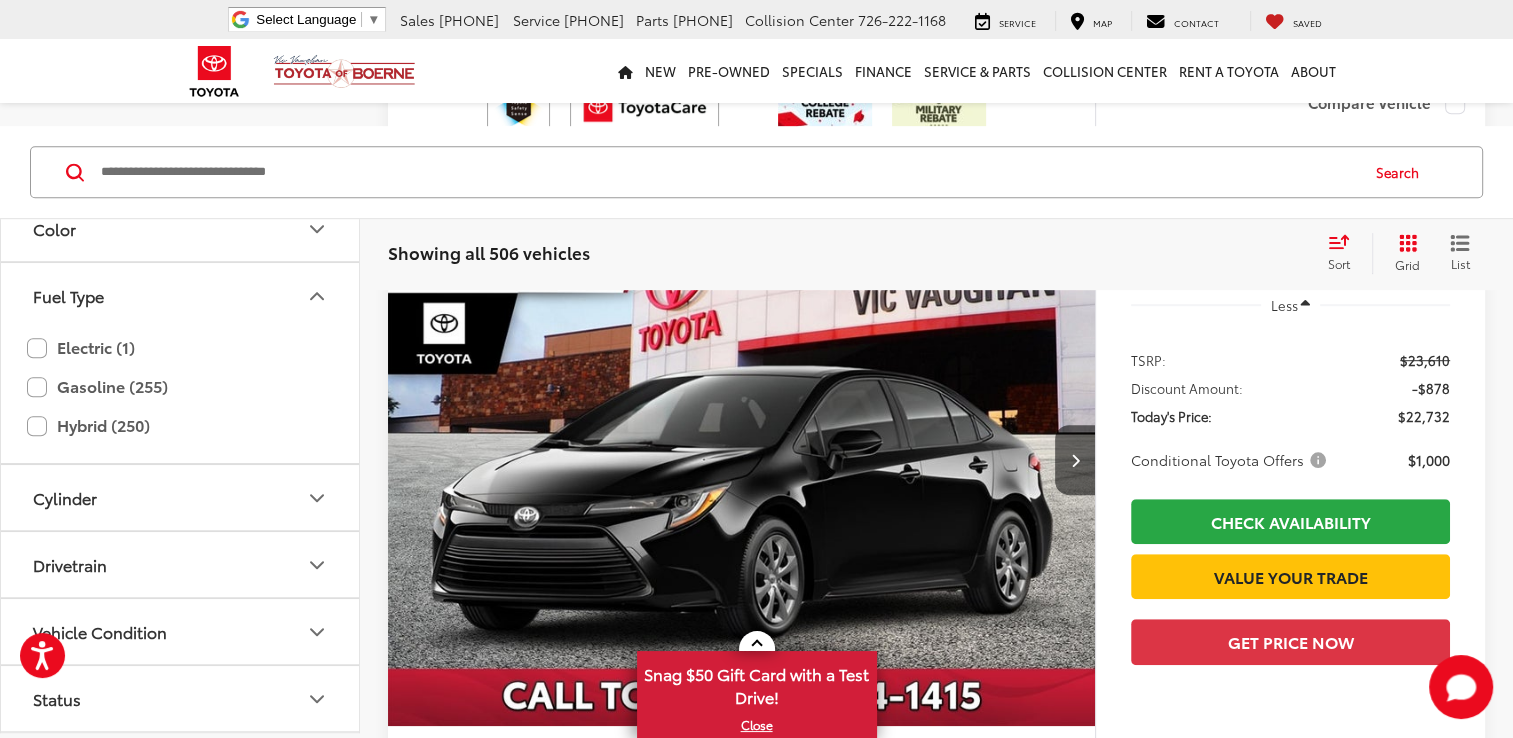 scroll, scrollTop: 1121, scrollLeft: 0, axis: vertical 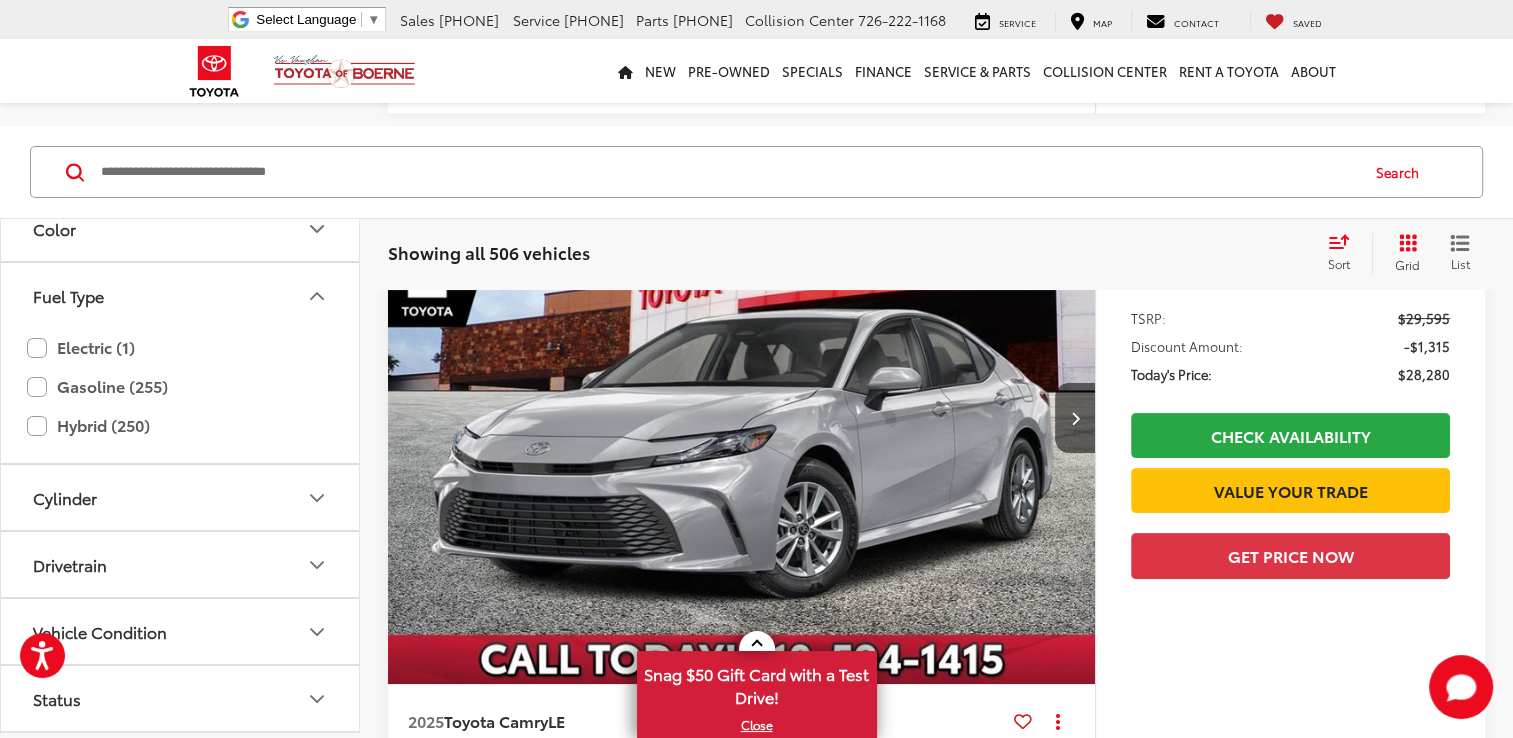 click at bounding box center [742, 419] 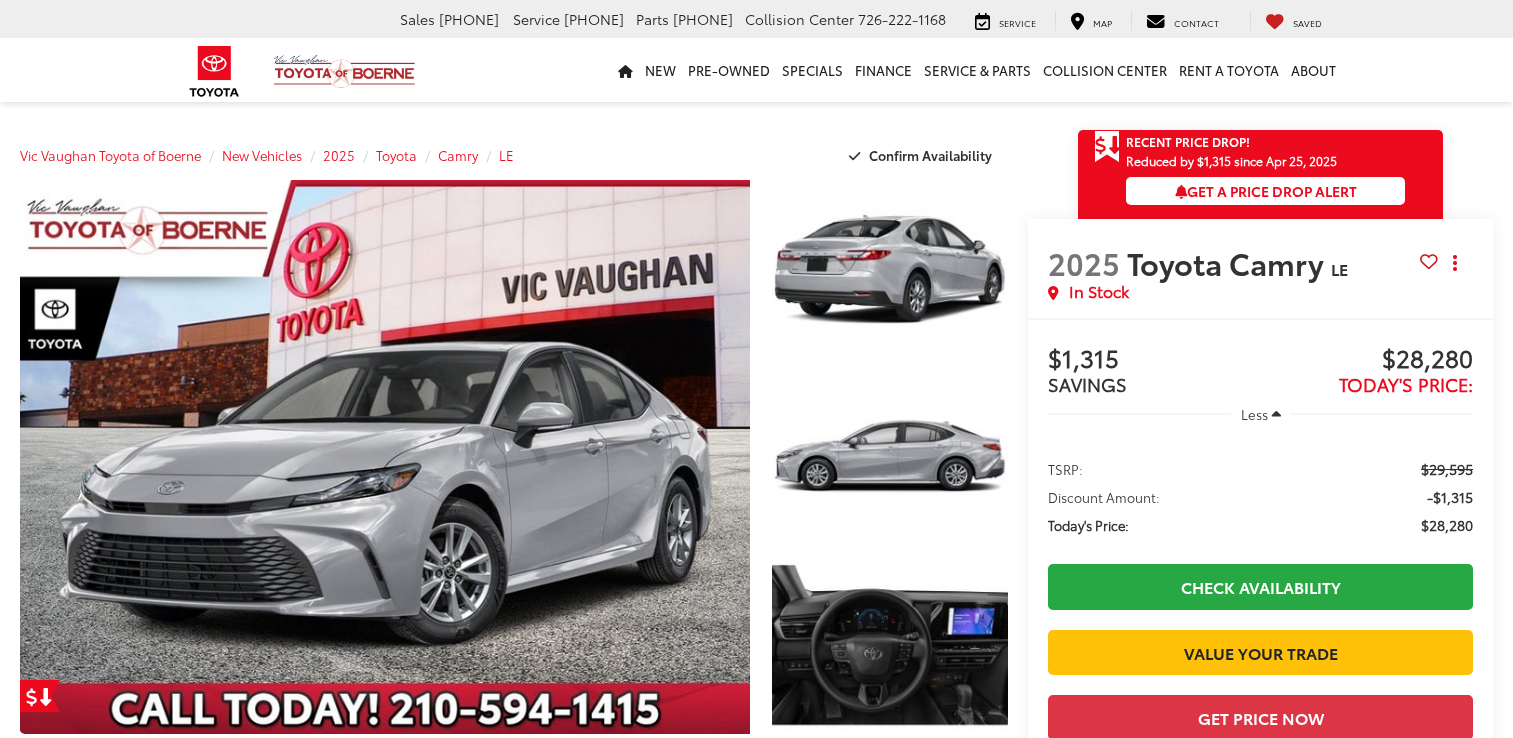 scroll, scrollTop: 0, scrollLeft: 0, axis: both 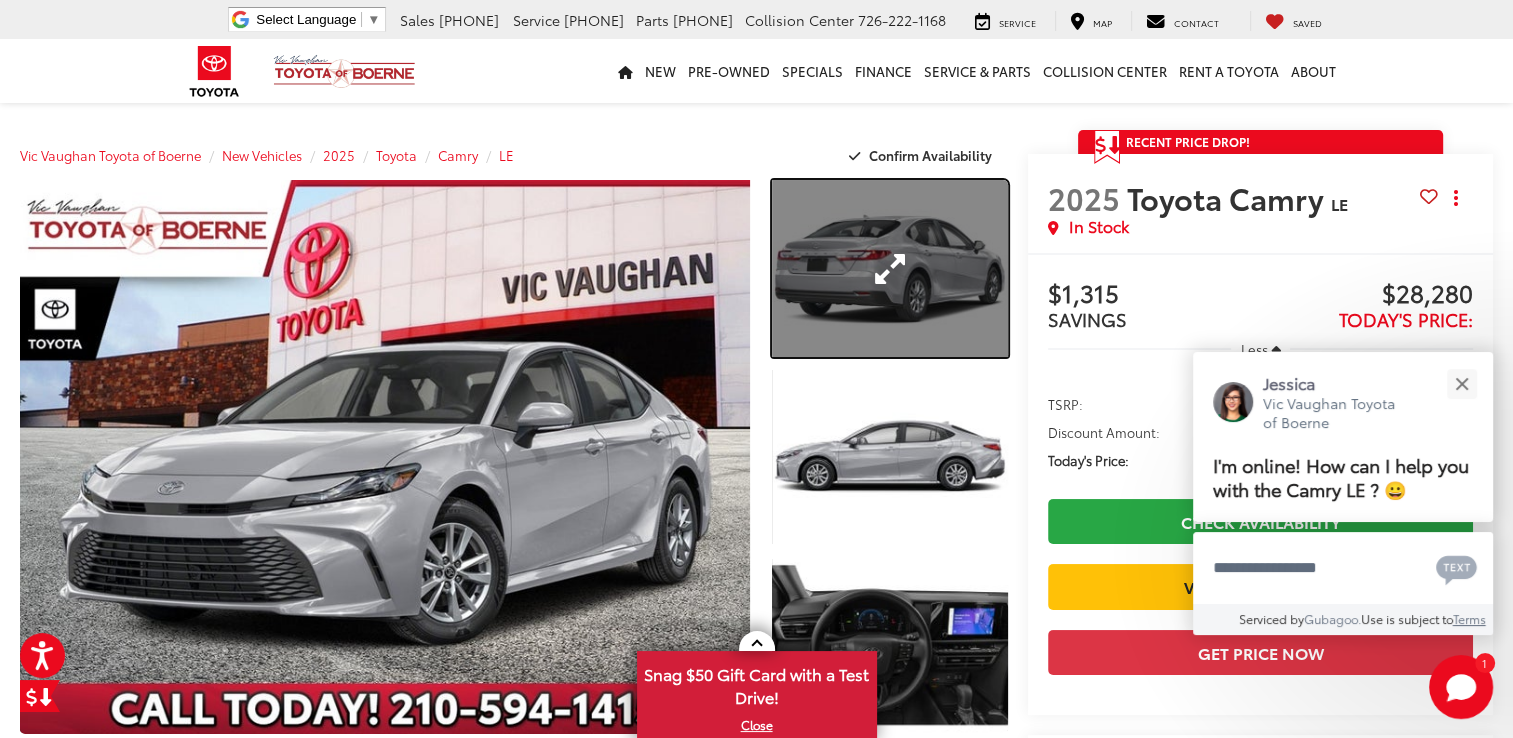 click at bounding box center [890, 268] 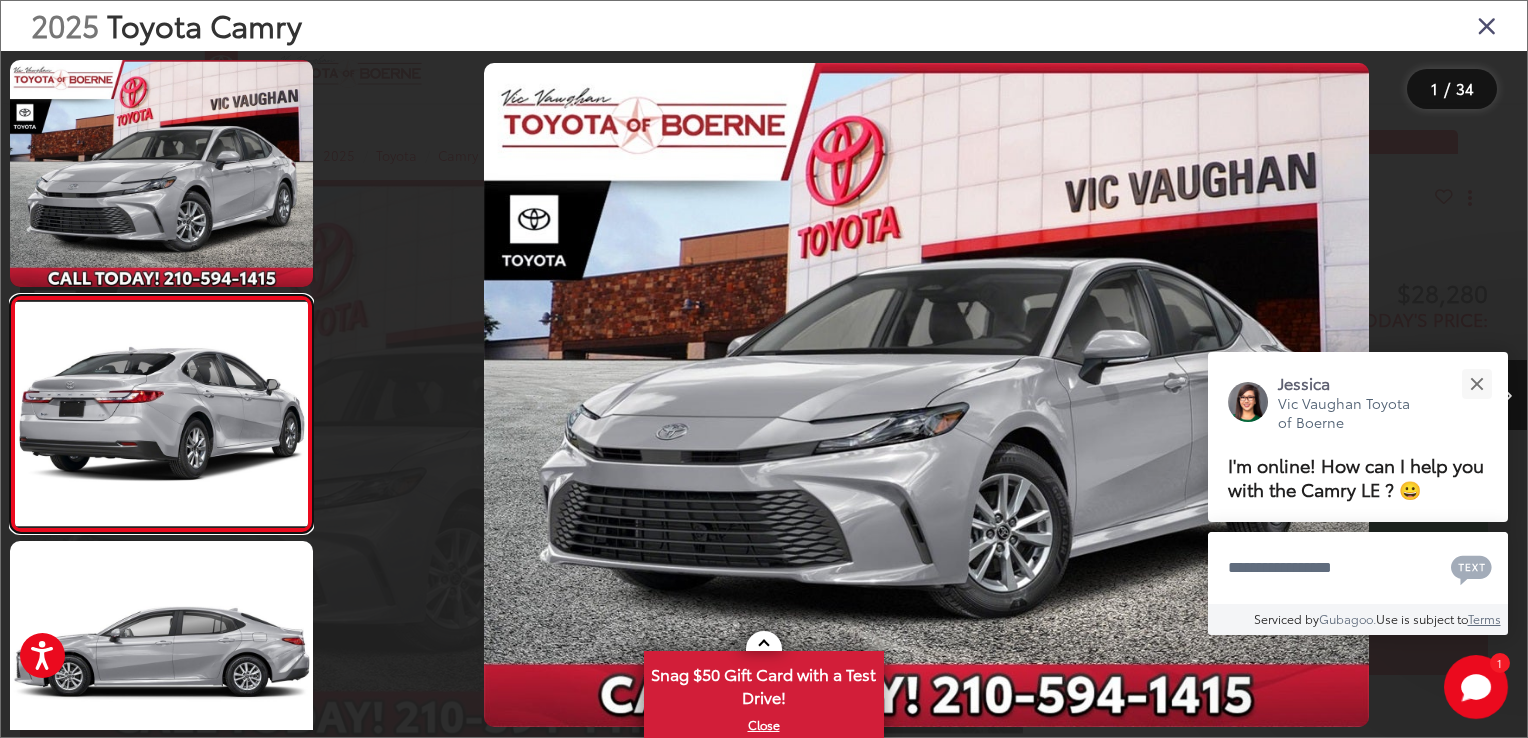 scroll, scrollTop: 0, scrollLeft: 68, axis: horizontal 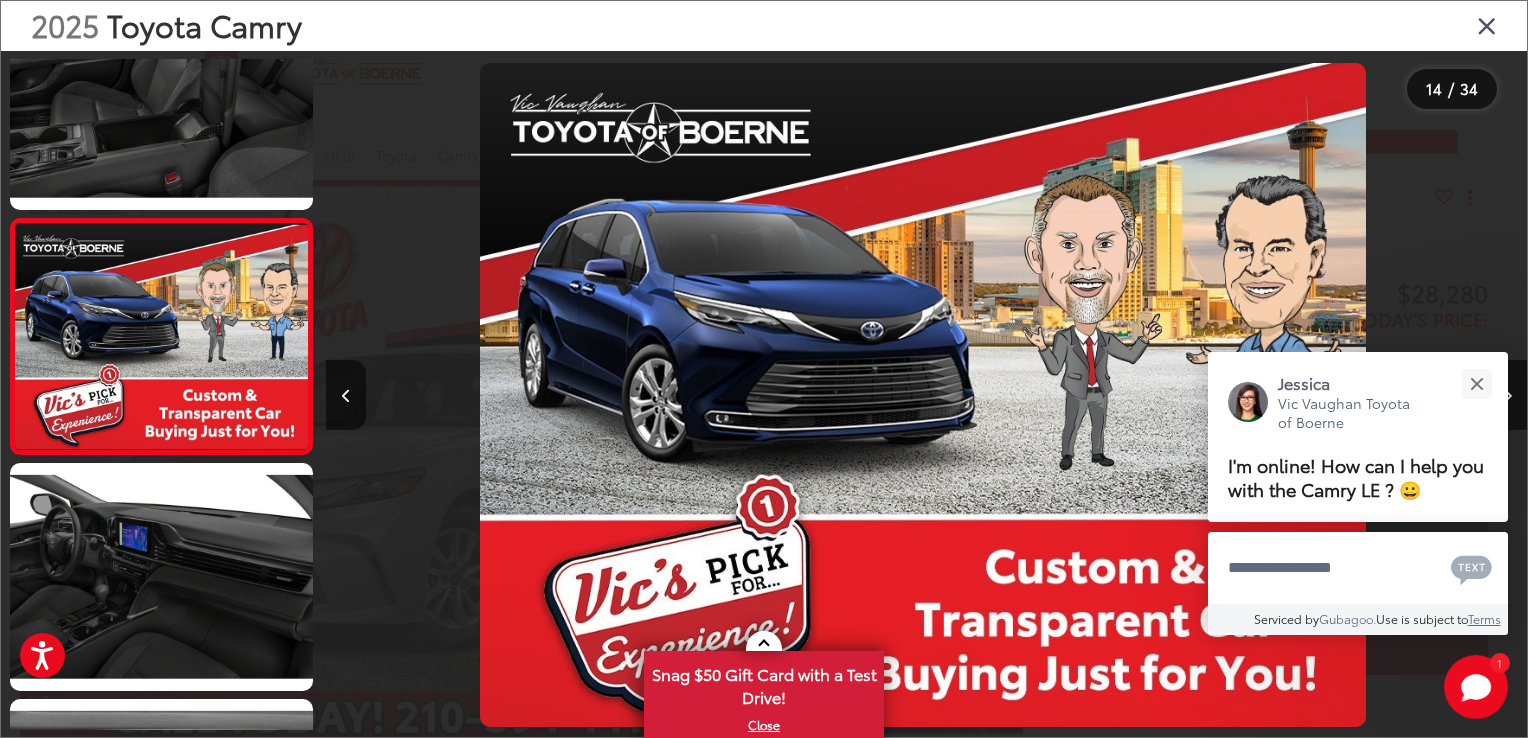 click at bounding box center [1487, 25] 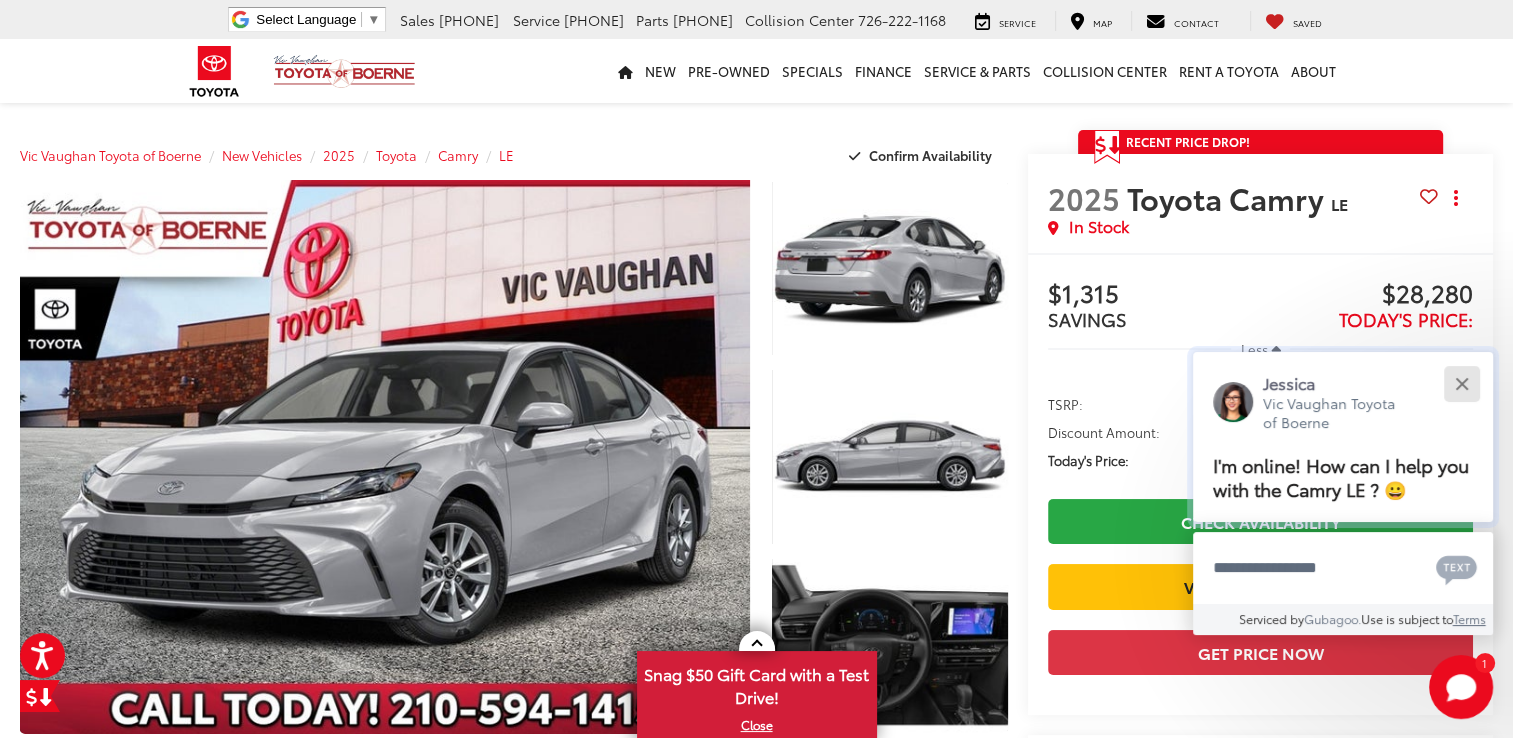click at bounding box center (1461, 383) 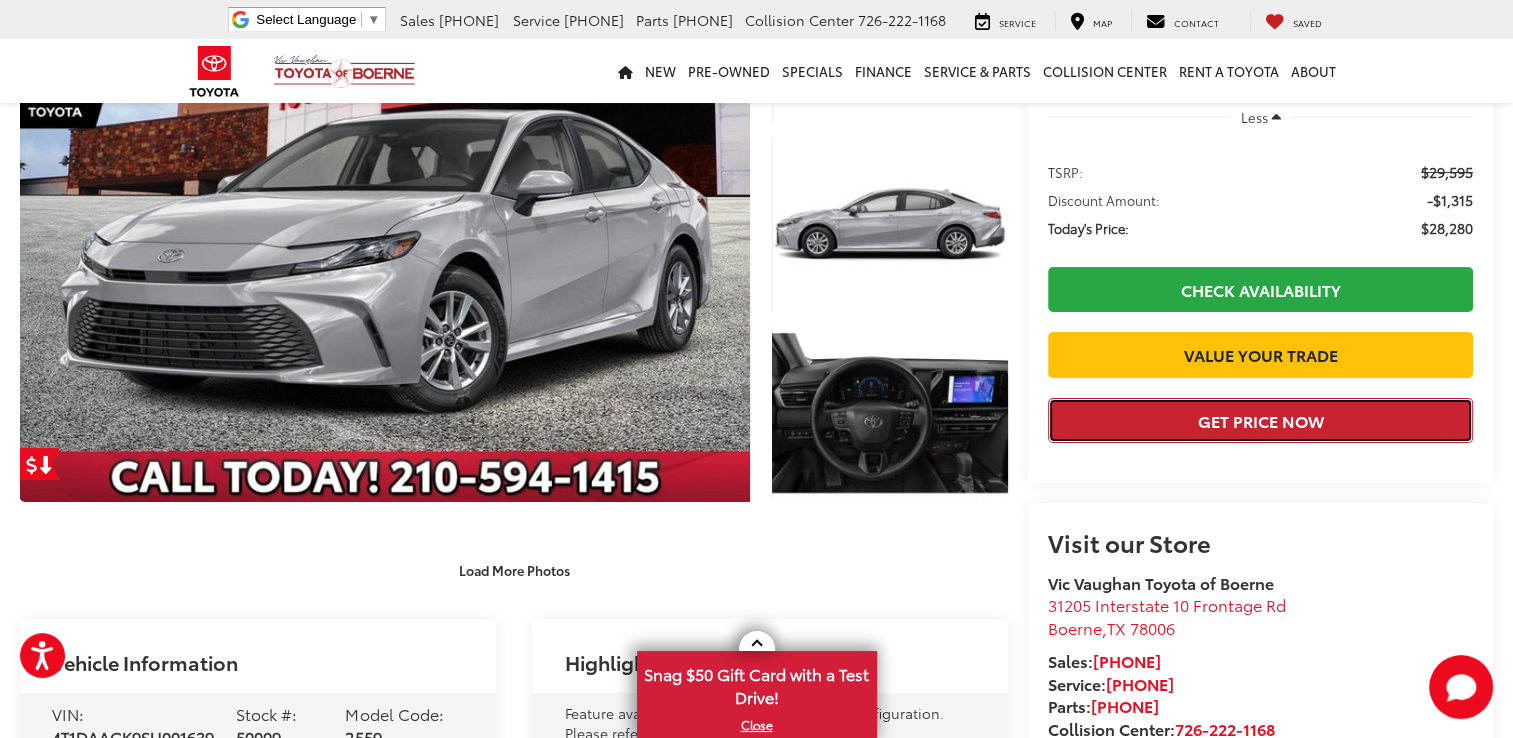 click on "Get Price Now" at bounding box center (1260, 420) 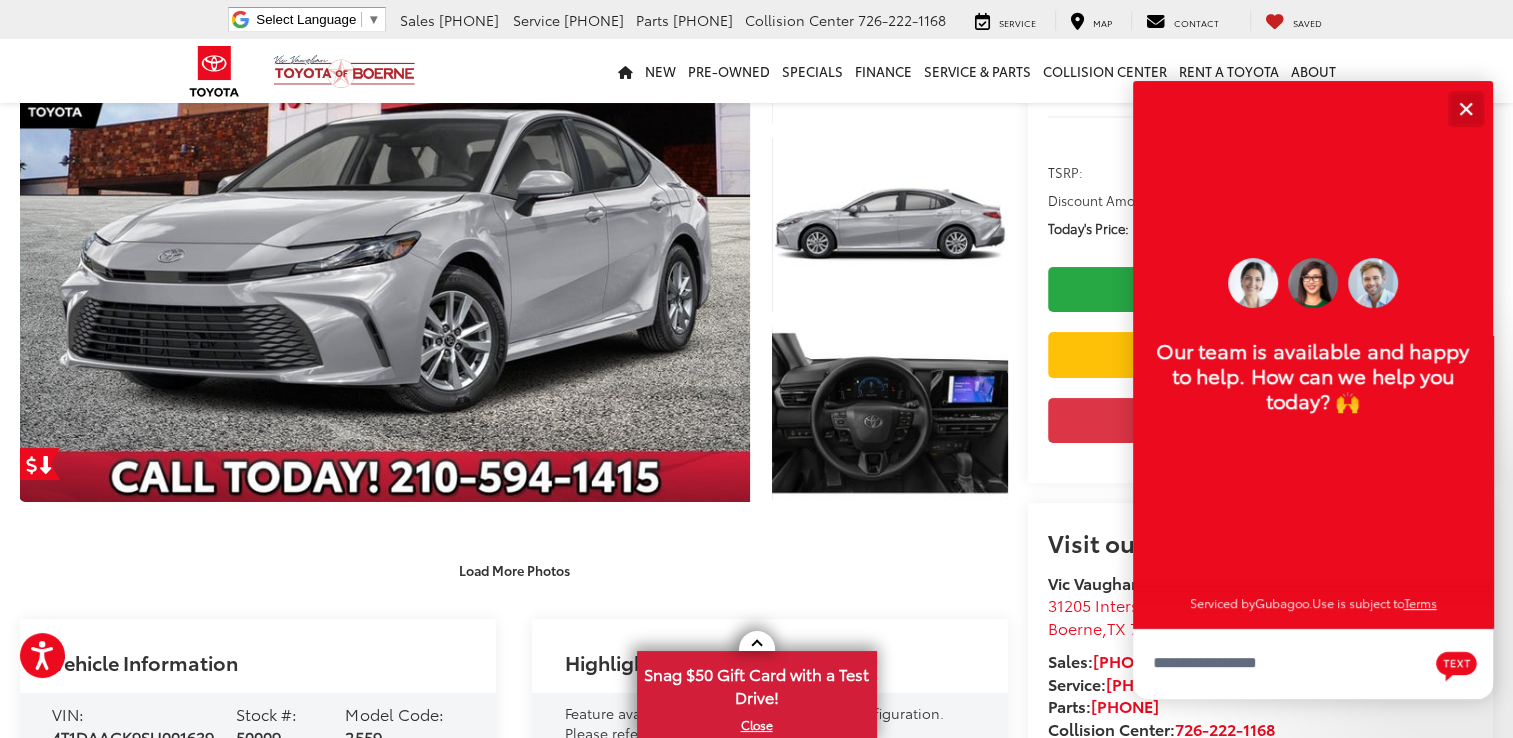 click at bounding box center [1465, 108] 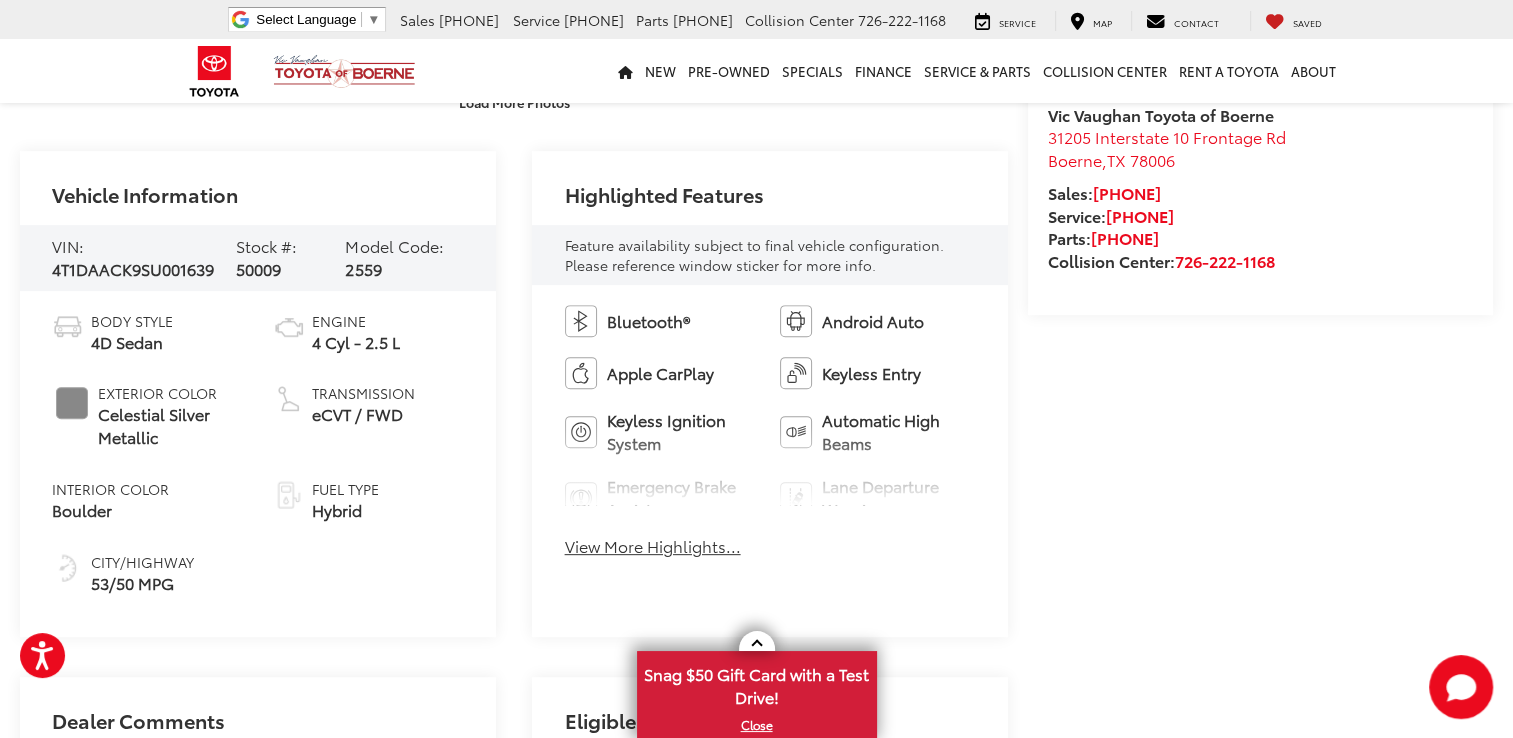 scroll, scrollTop: 692, scrollLeft: 0, axis: vertical 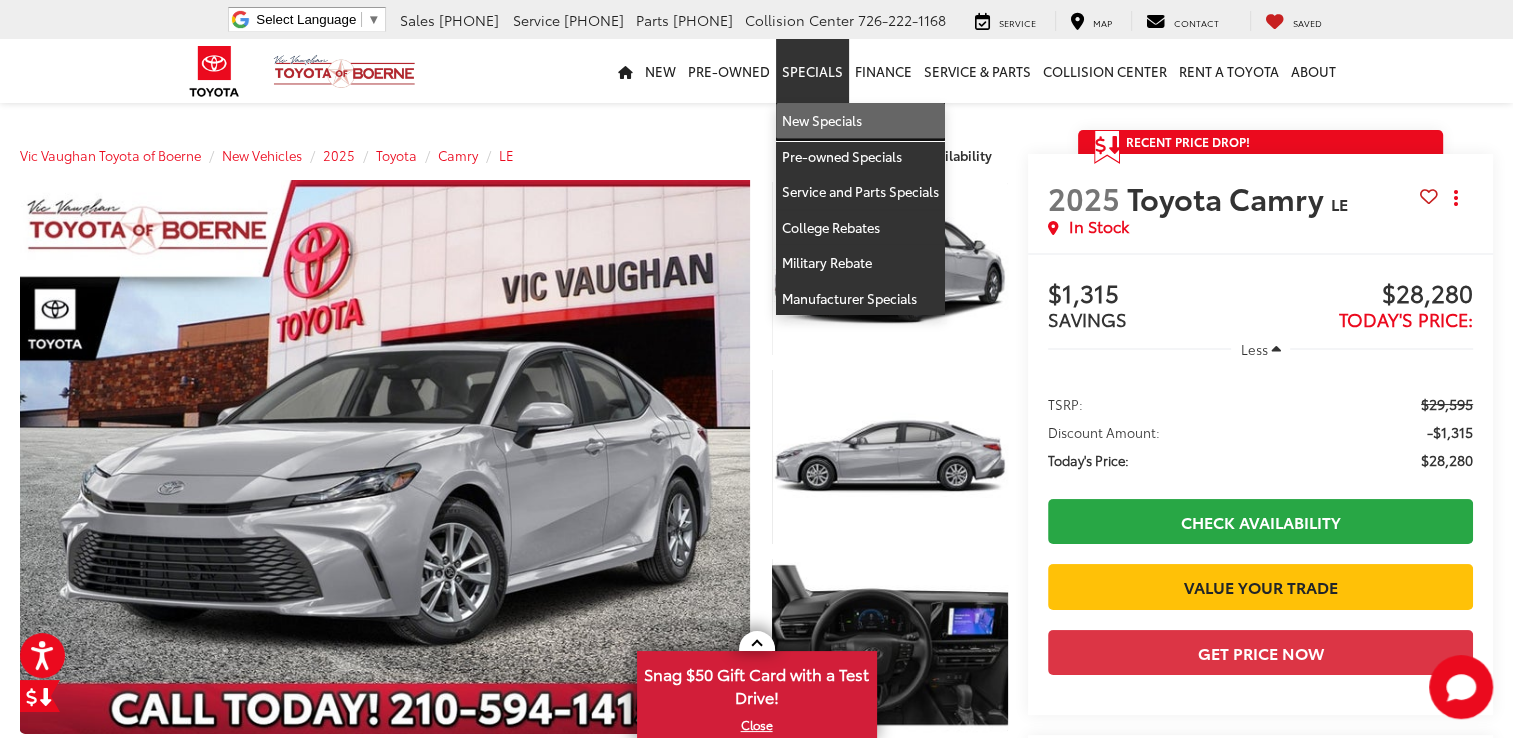 click on "New Specials" at bounding box center (860, 121) 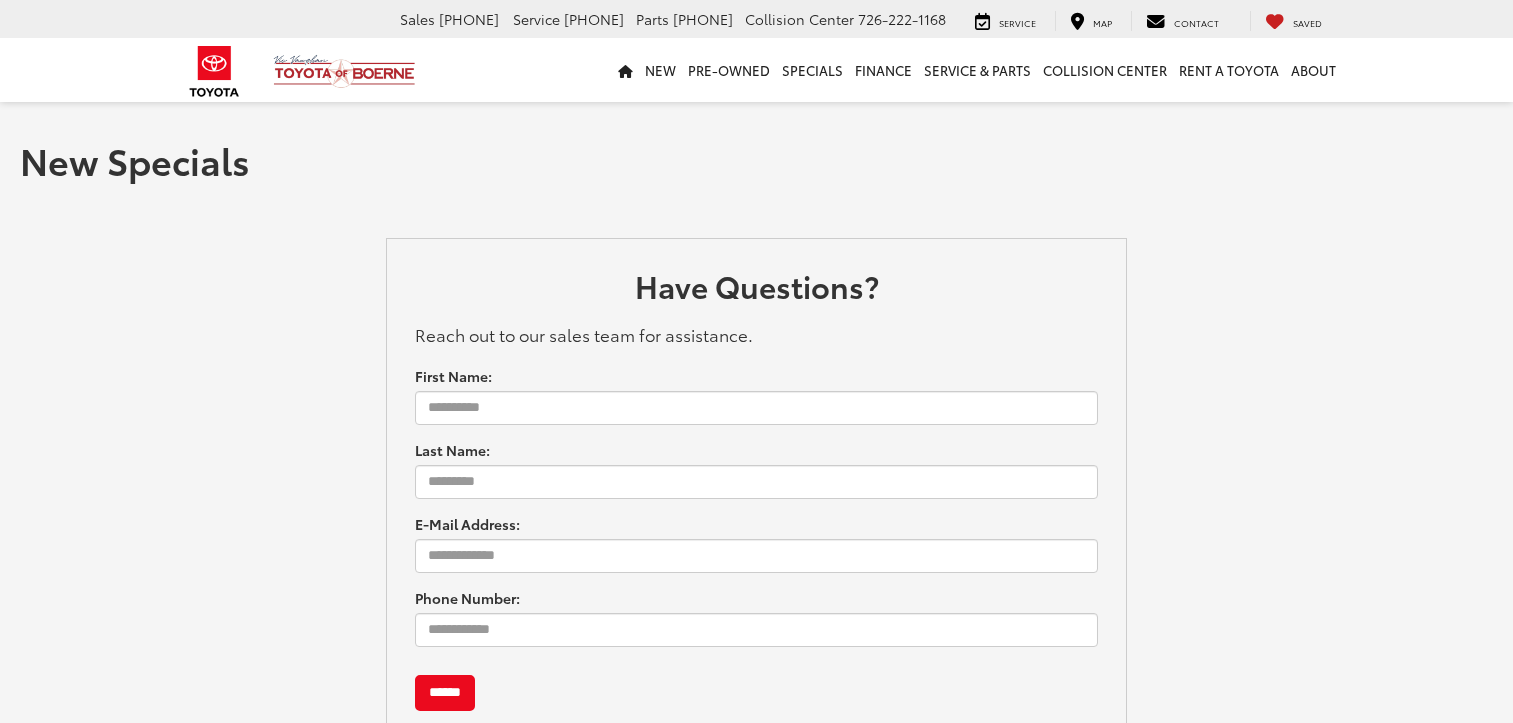 scroll, scrollTop: 0, scrollLeft: 0, axis: both 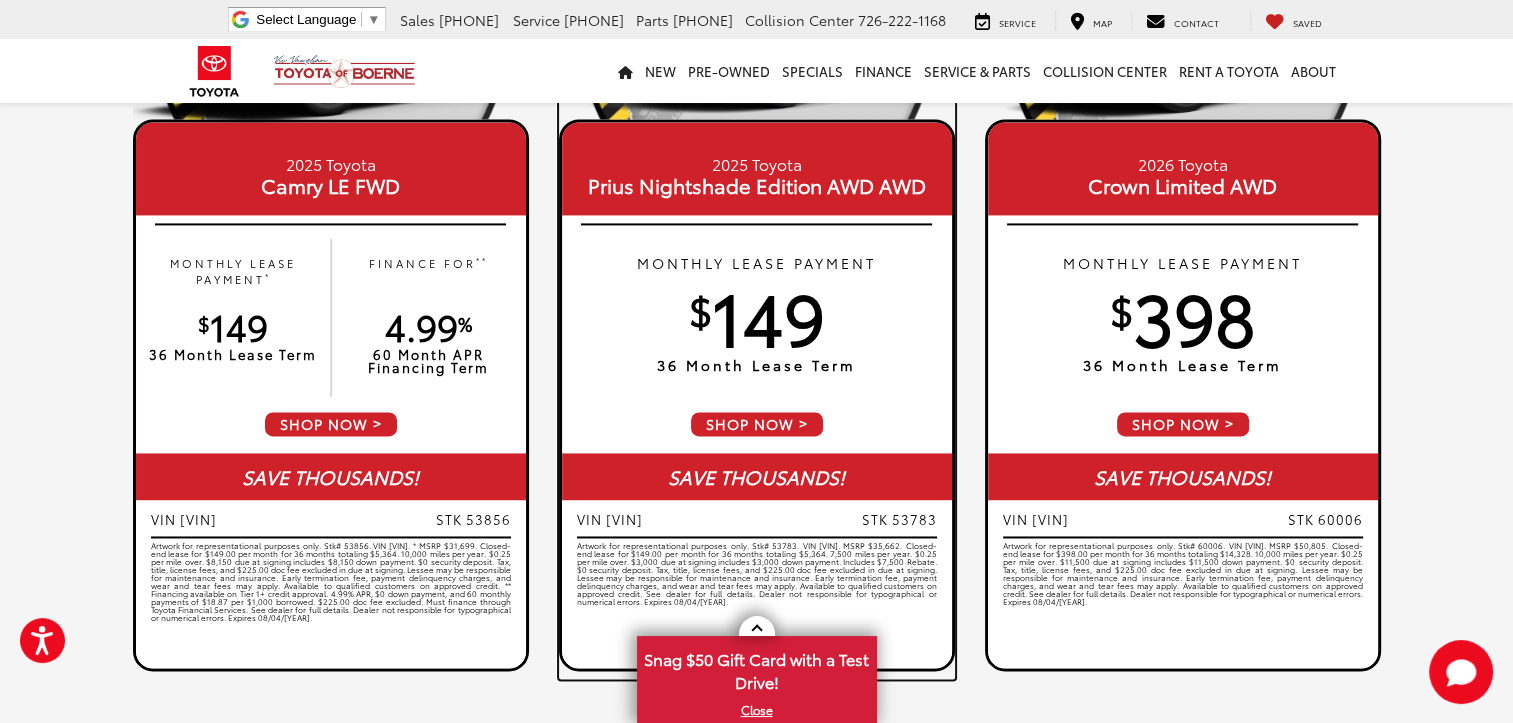 click on "SHOP NOW" at bounding box center (757, 424) 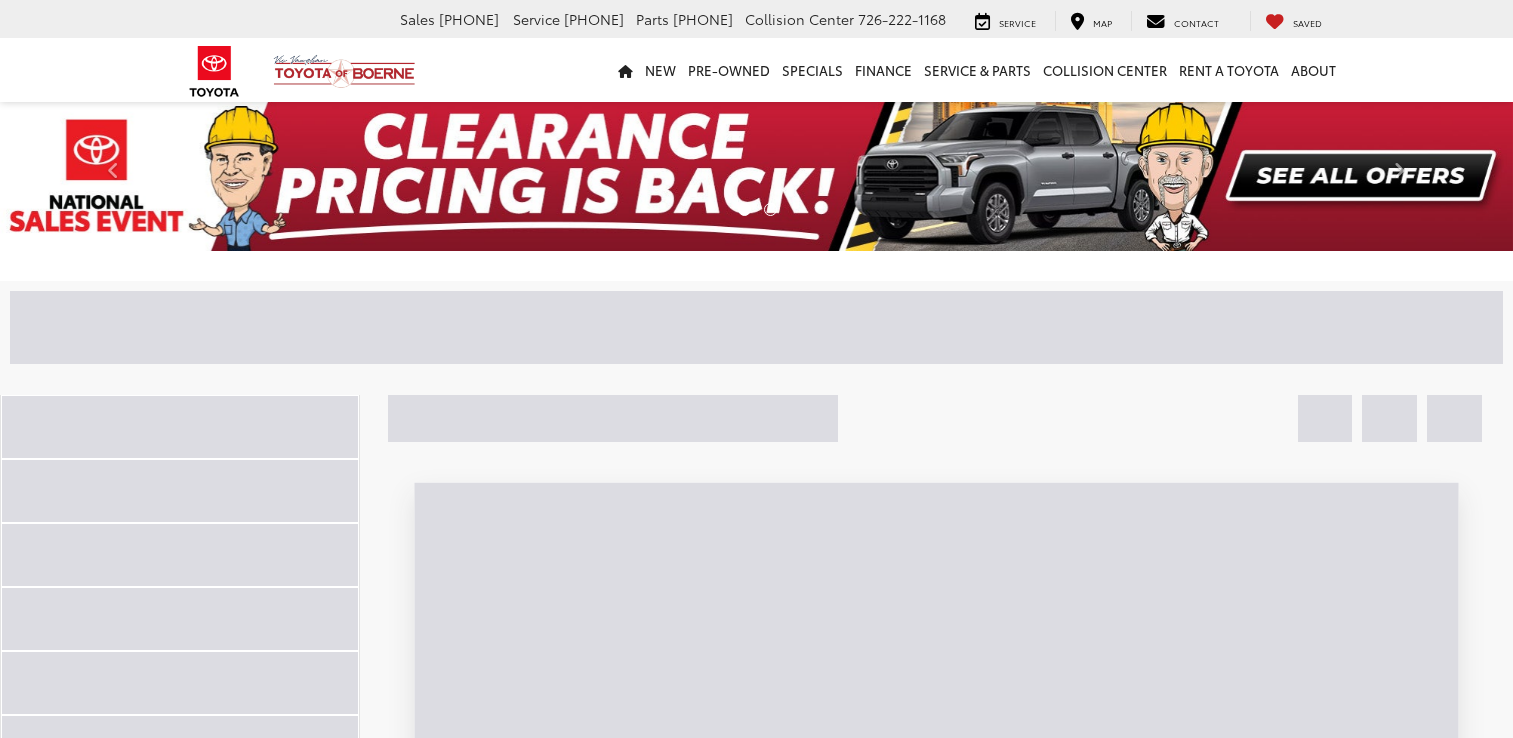 scroll, scrollTop: 0, scrollLeft: 0, axis: both 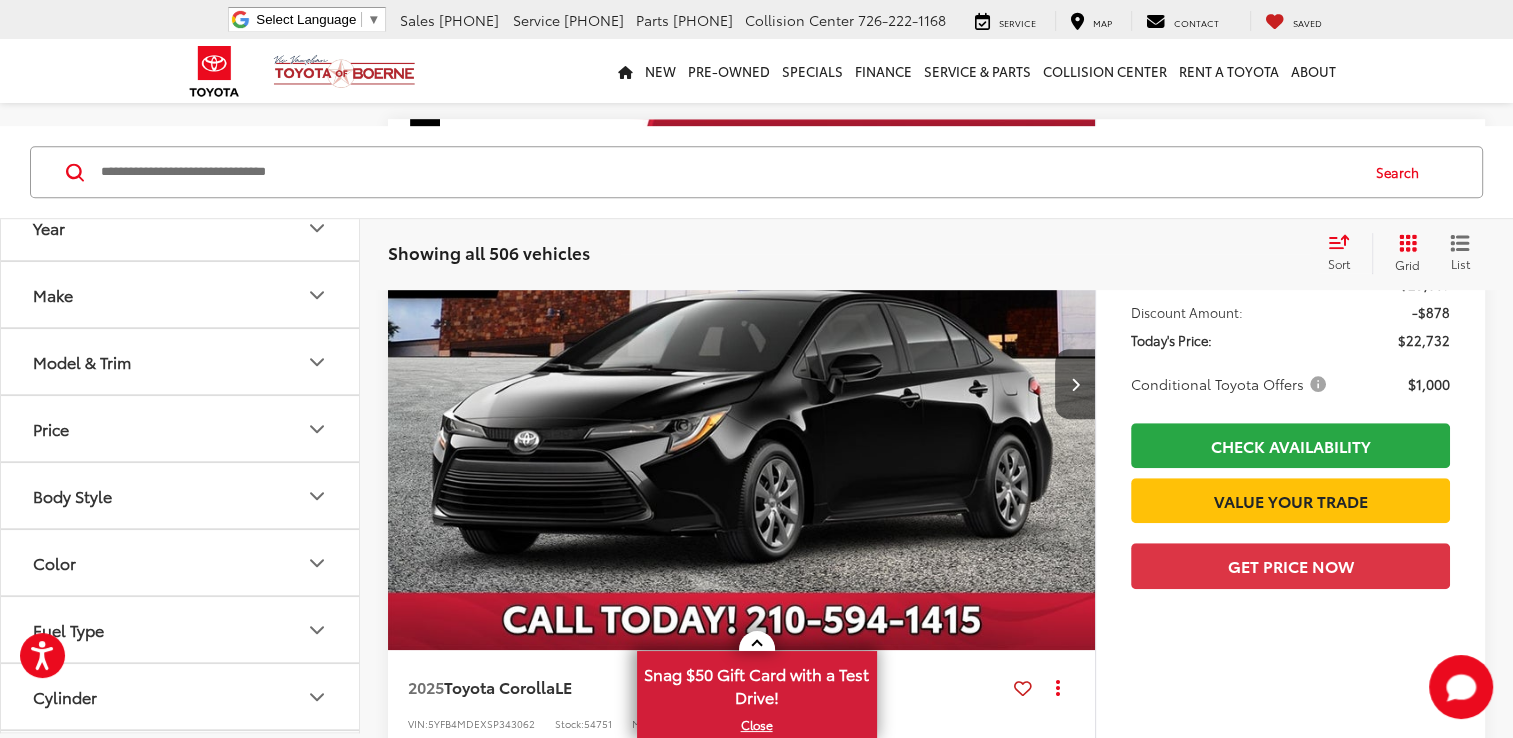 click 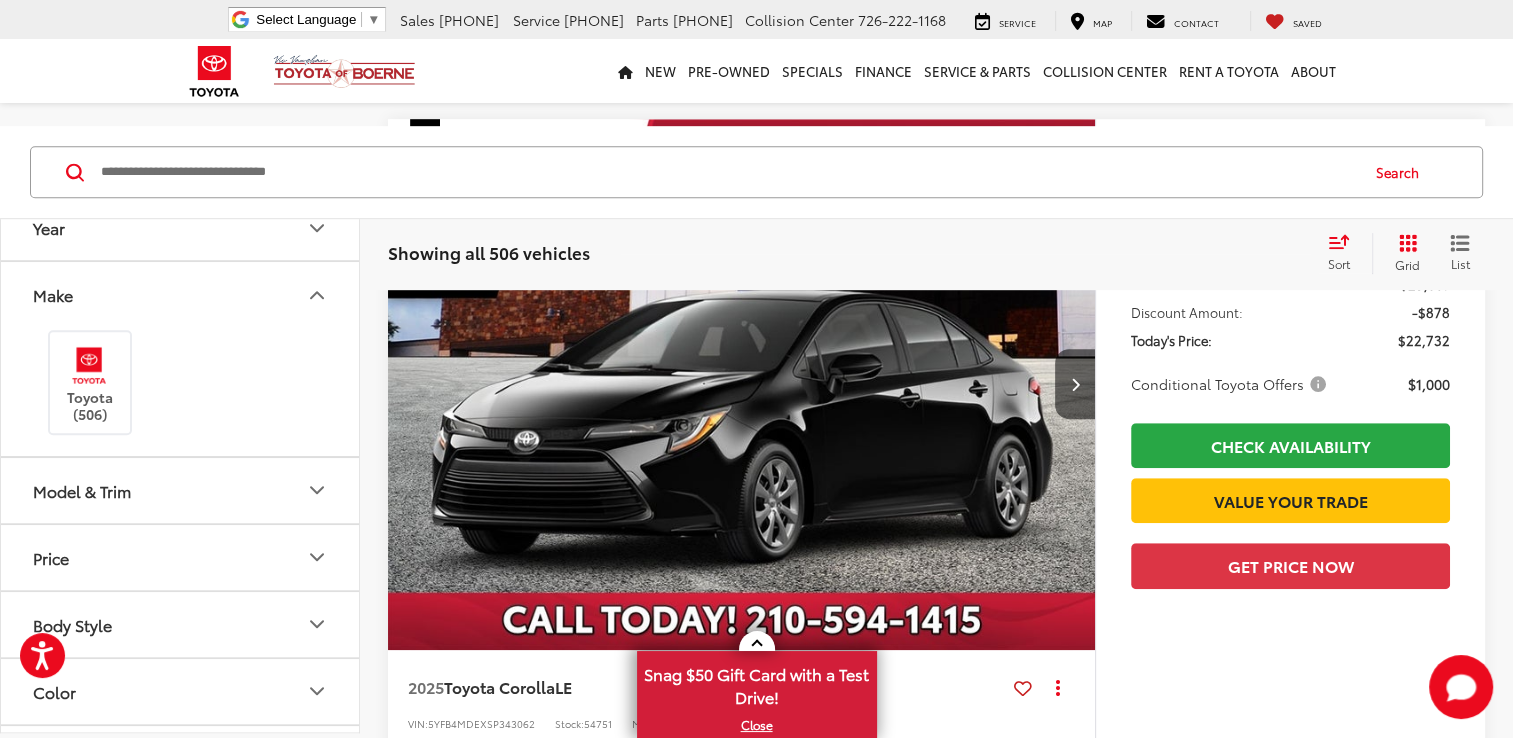 click 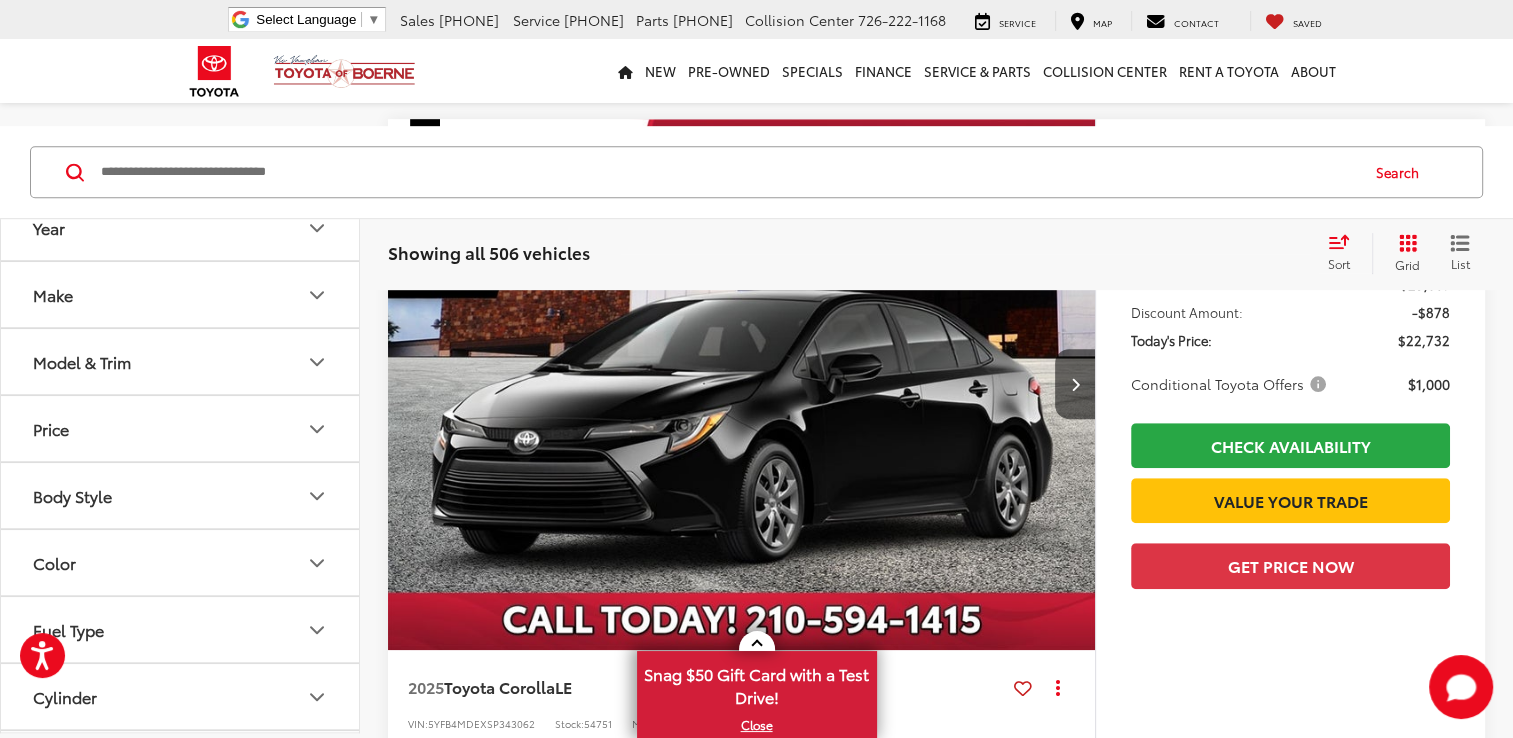 click 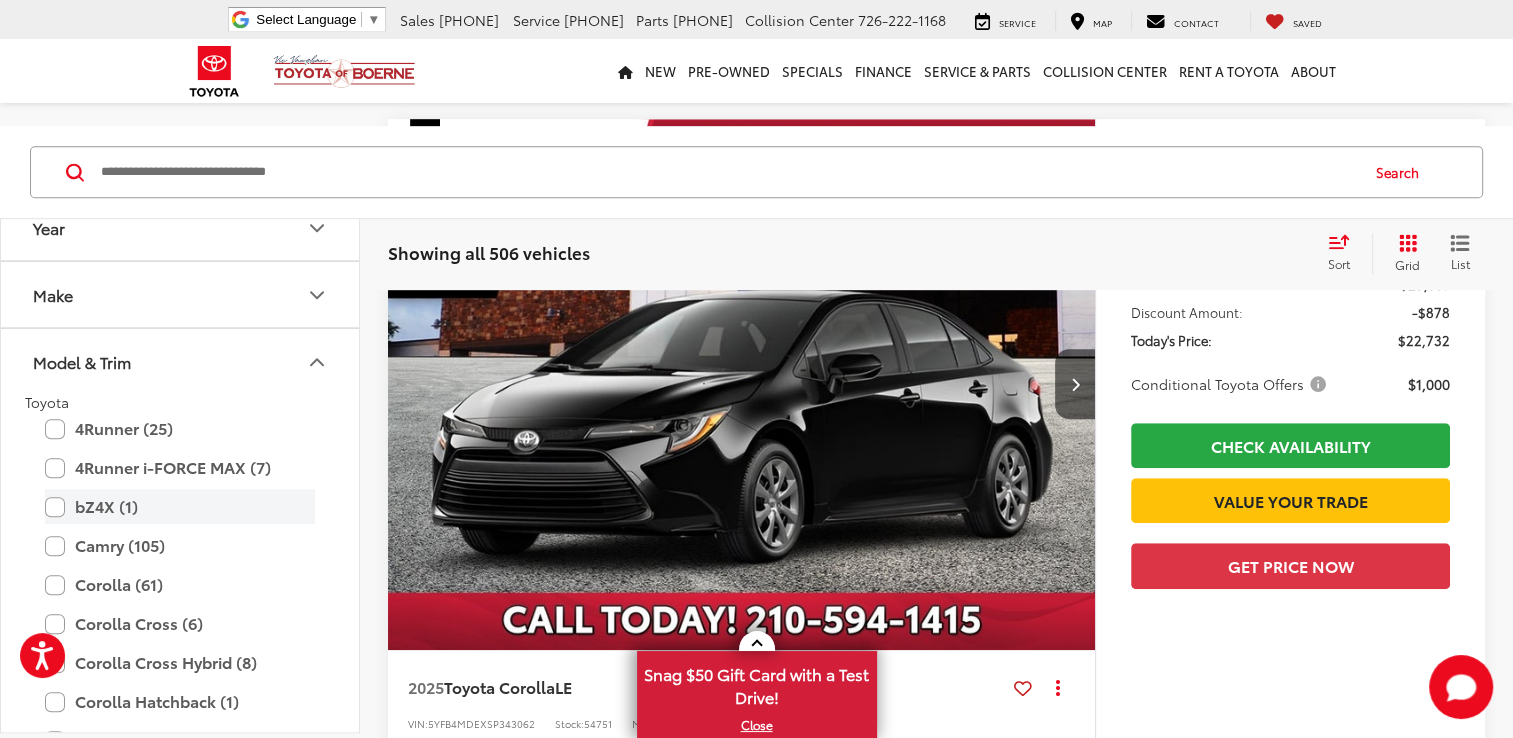 click on "bZ4X (1)" at bounding box center (180, 506) 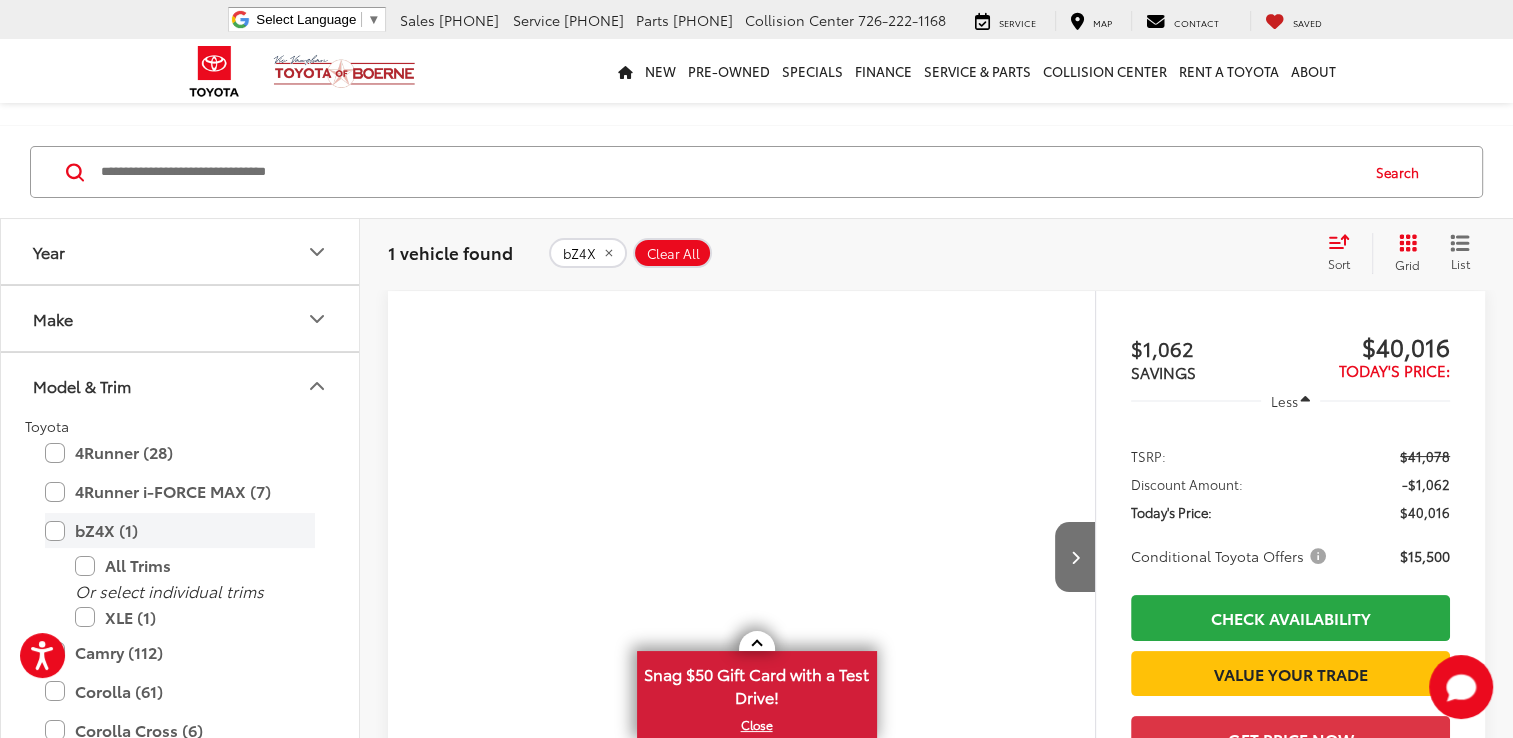 scroll, scrollTop: 155, scrollLeft: 0, axis: vertical 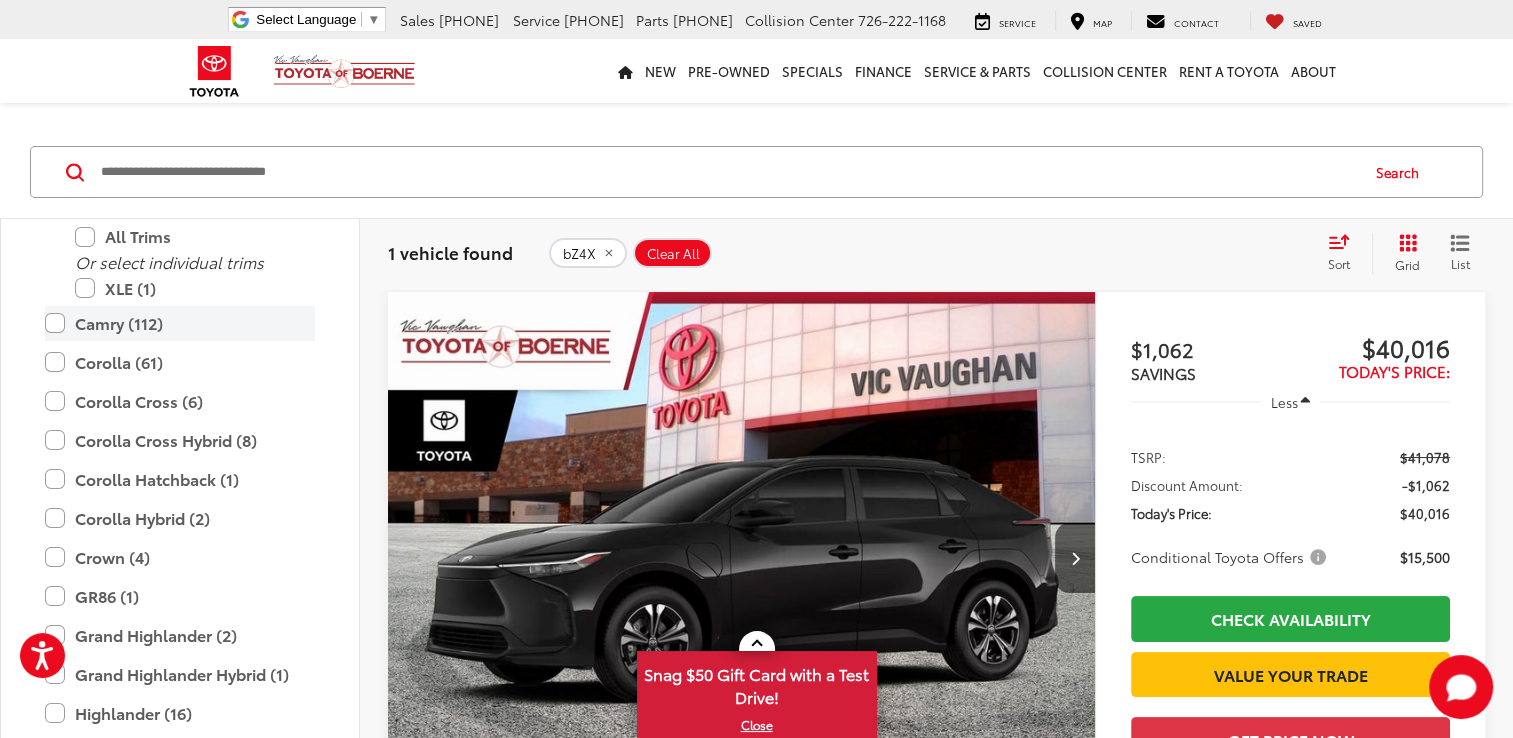 click on "Camry (112)" at bounding box center [180, 323] 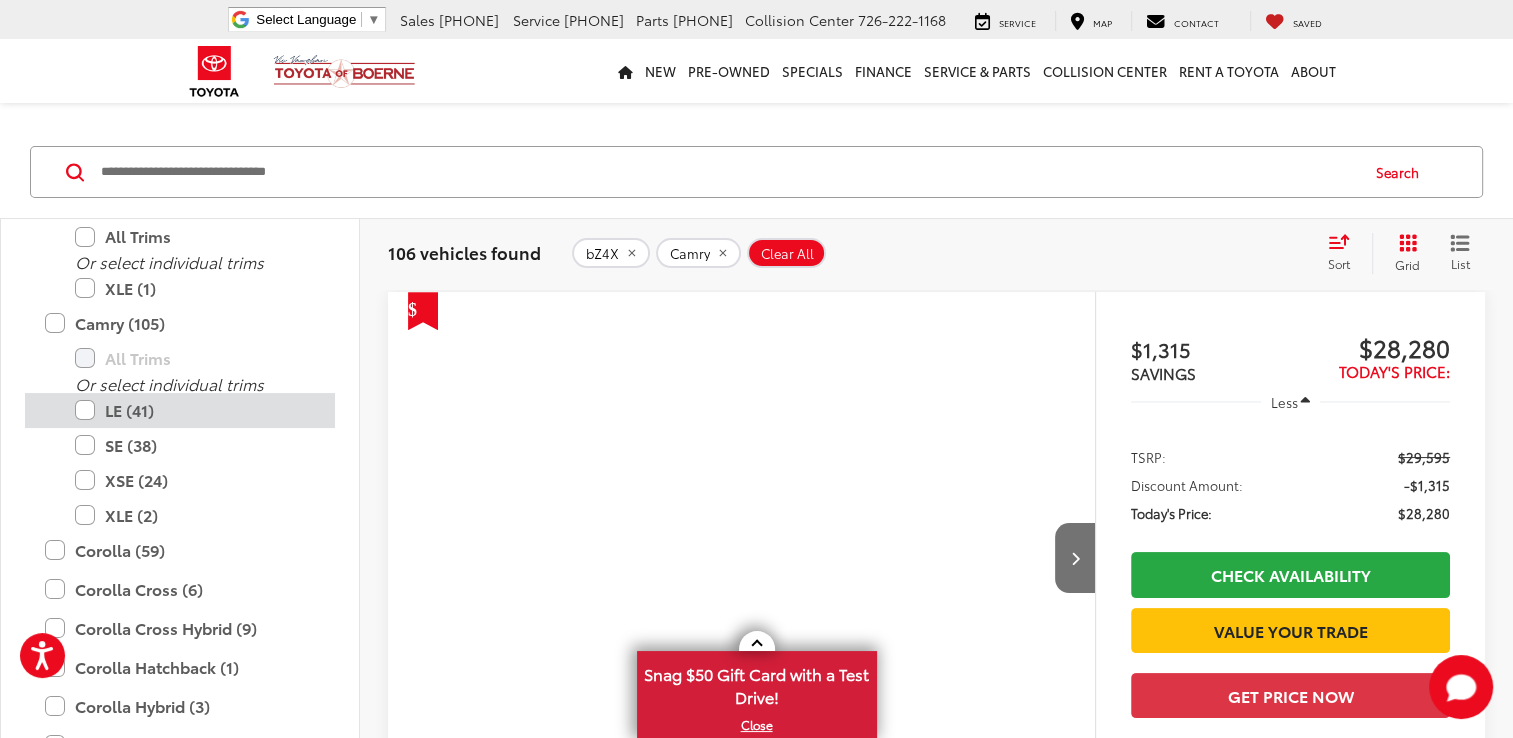 click on "LE (41)" at bounding box center [195, 410] 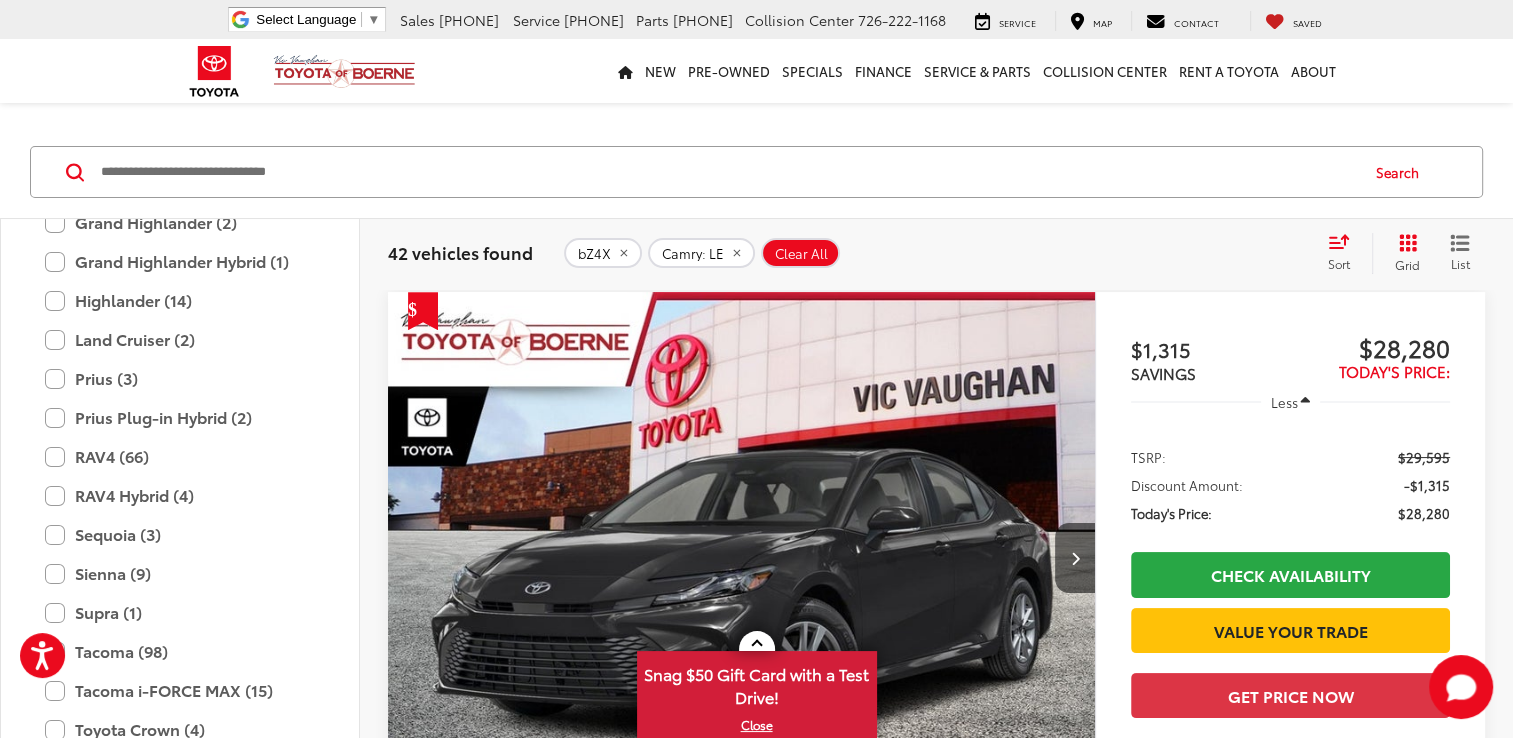 scroll, scrollTop: 664, scrollLeft: 0, axis: vertical 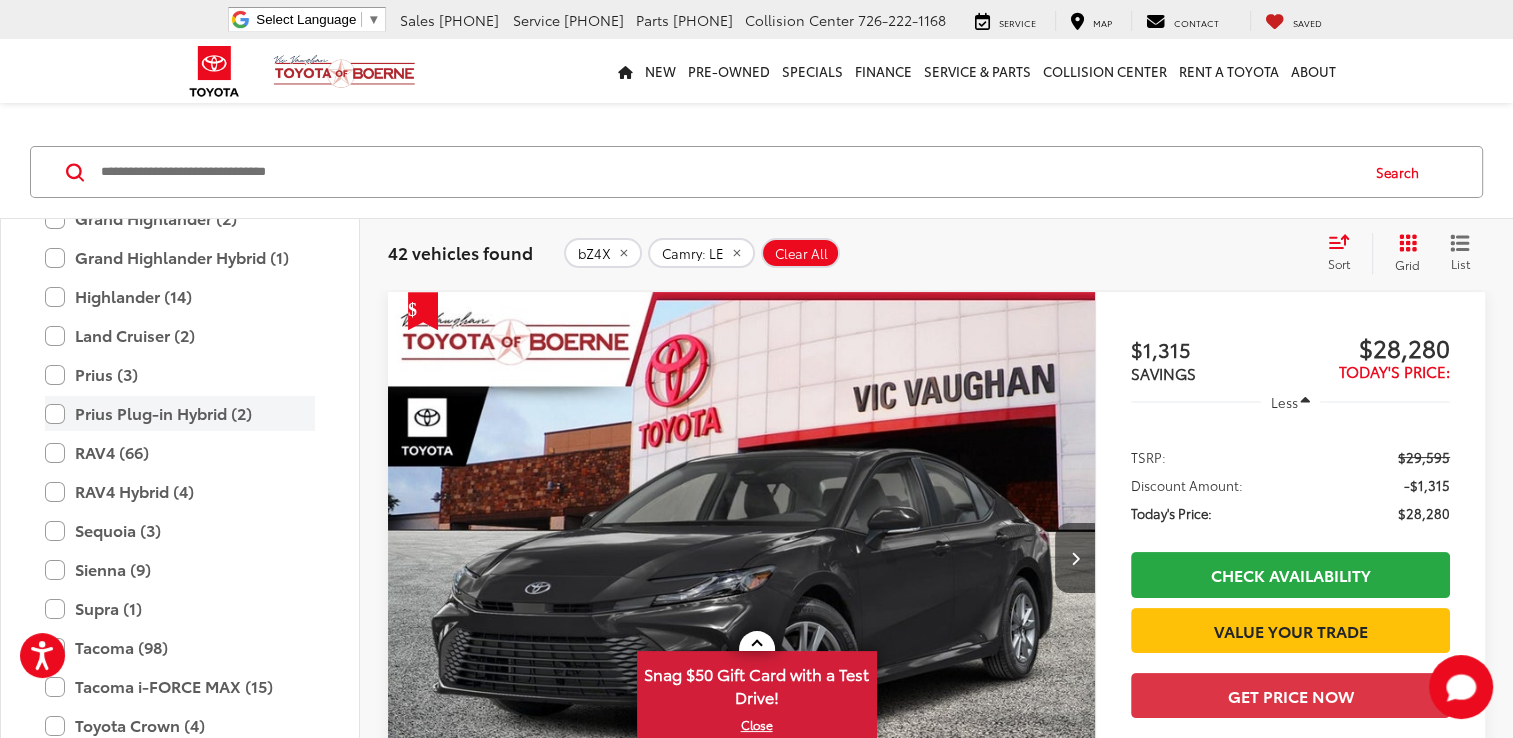 click on "Prius Plug-in Hybrid (2)" at bounding box center (180, 413) 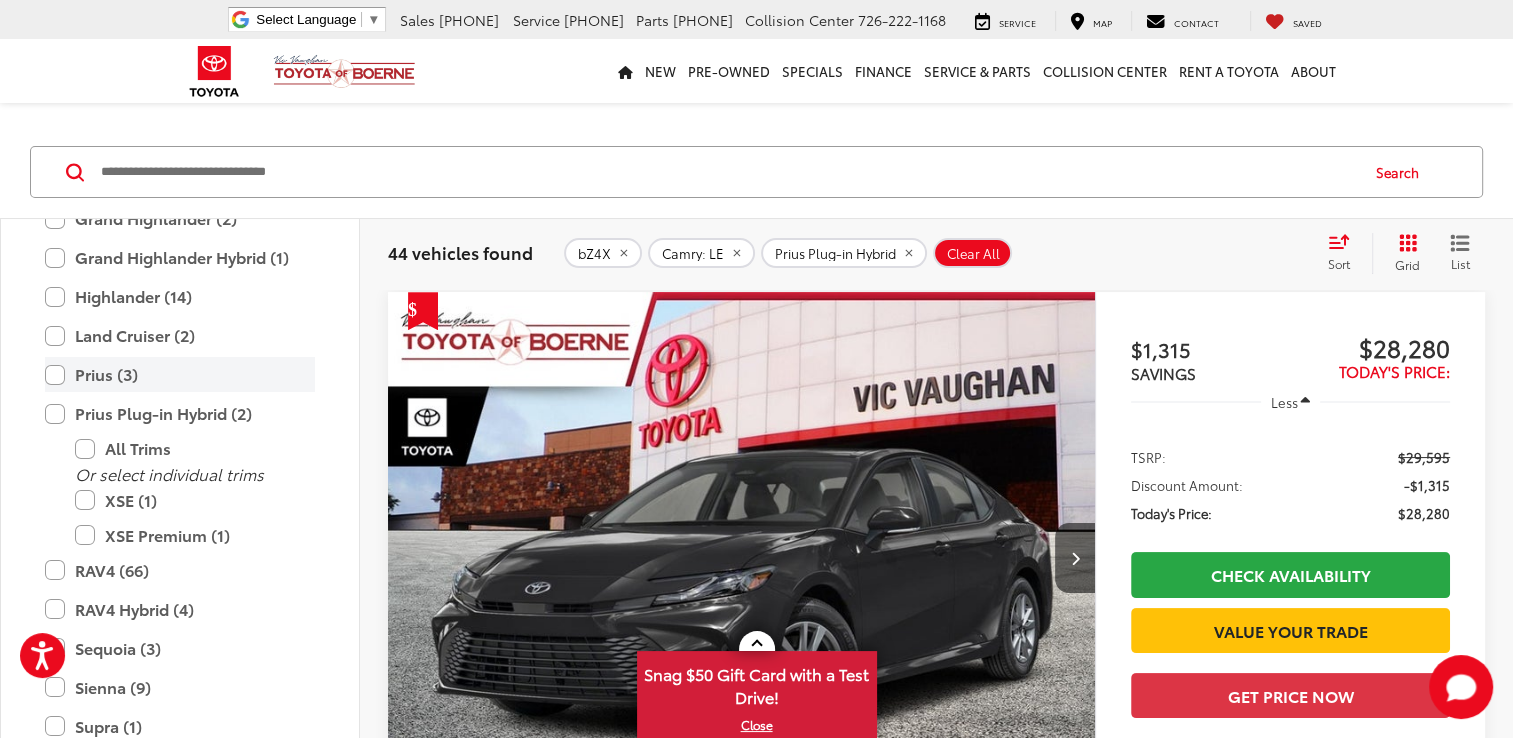 click on "Prius (3)" at bounding box center [180, 374] 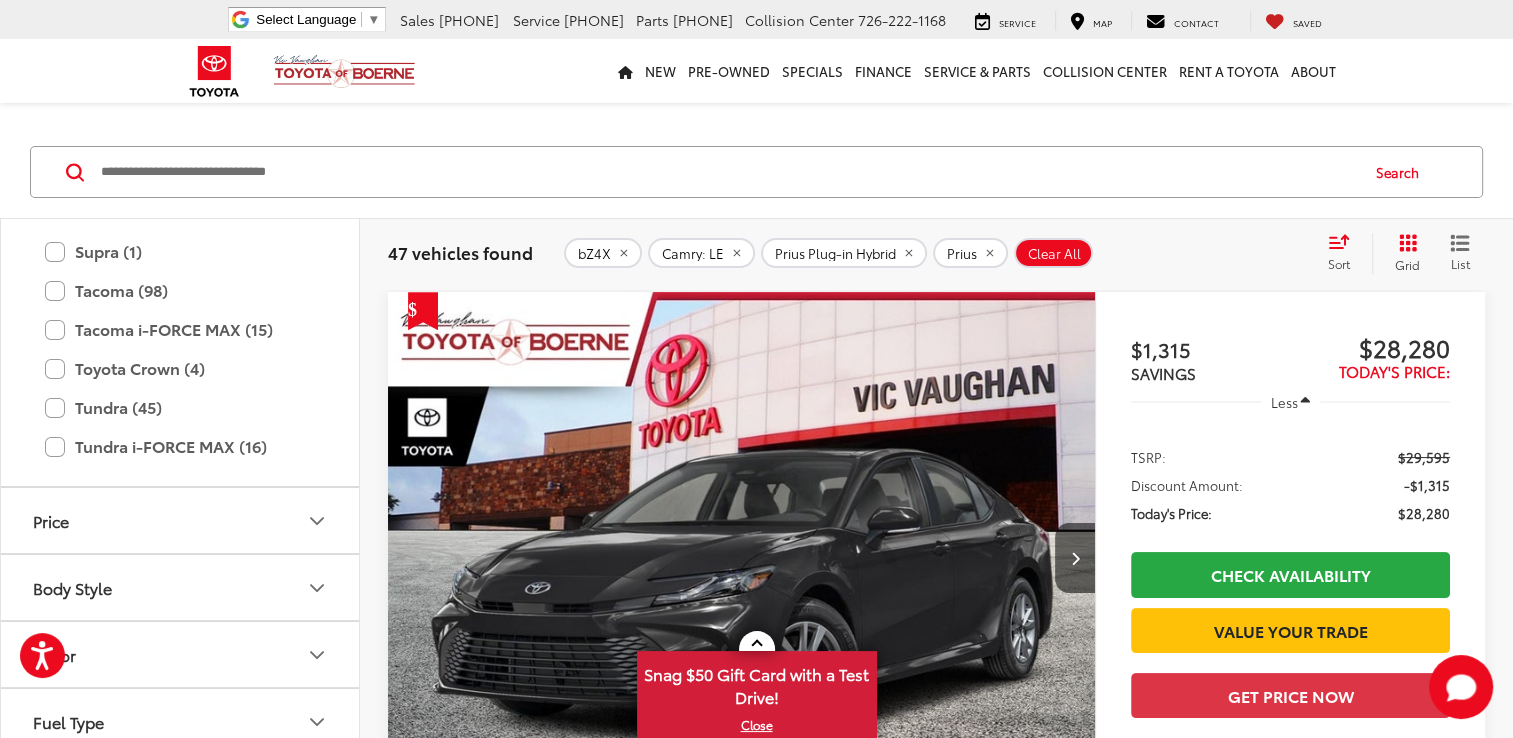 scroll, scrollTop: 1120, scrollLeft: 0, axis: vertical 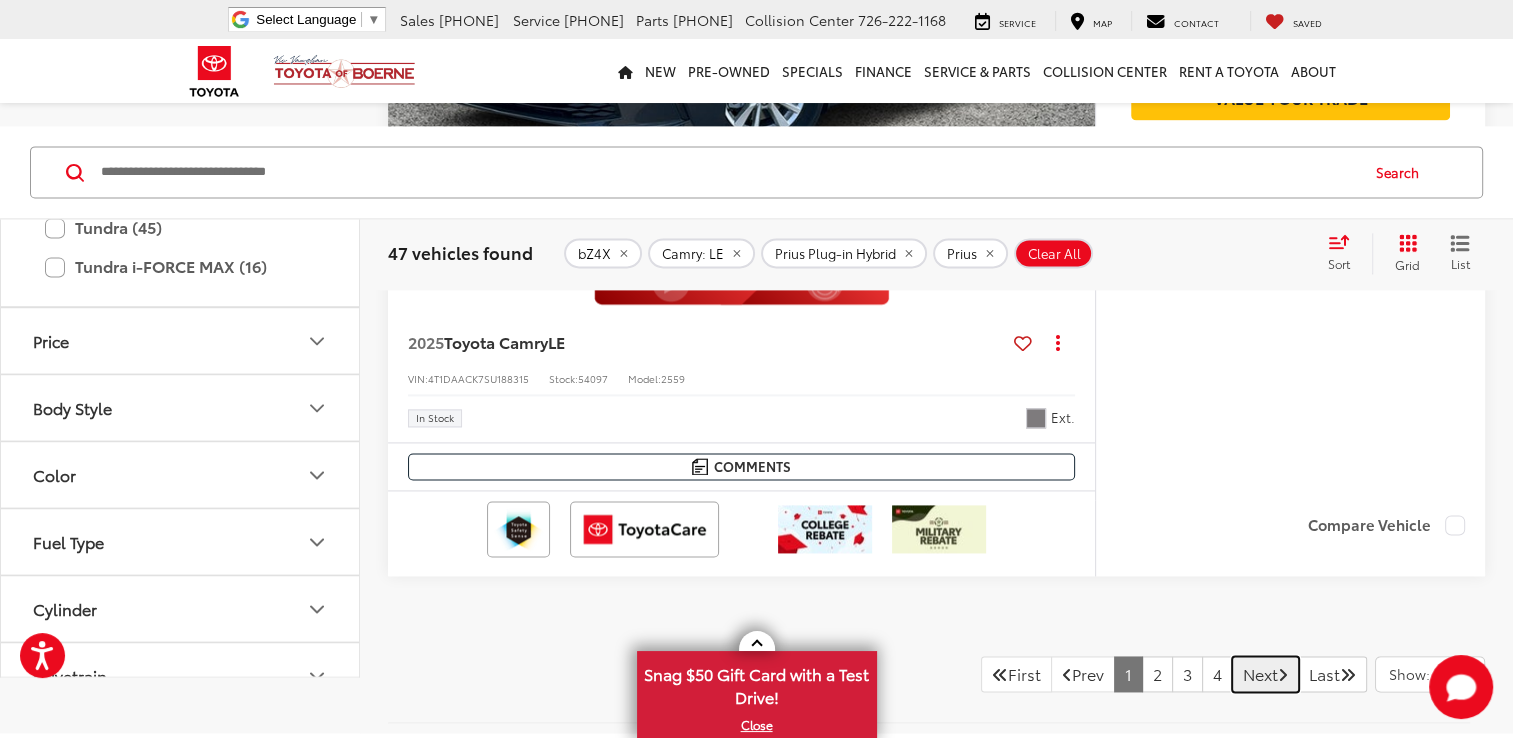 click on "Next" at bounding box center [1265, 674] 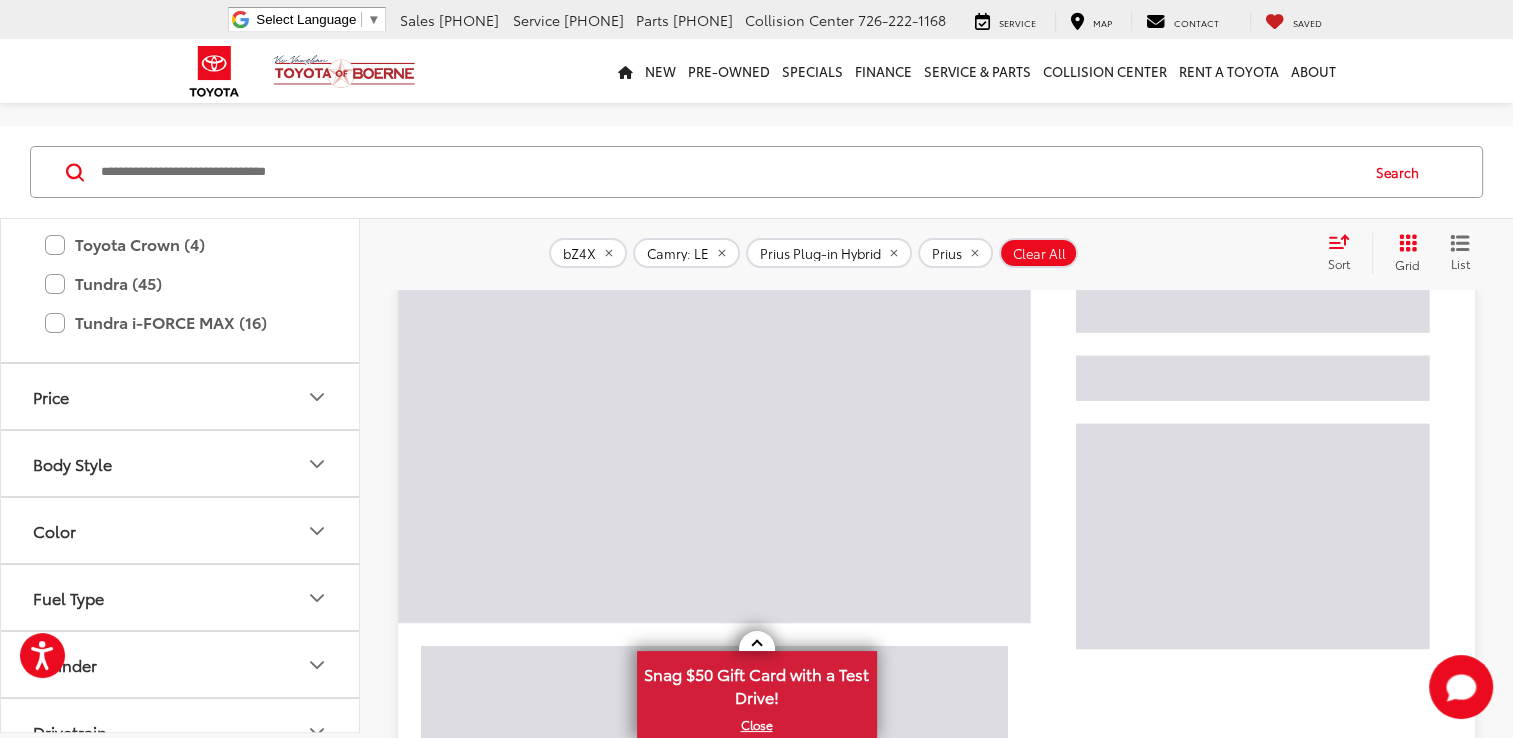 scroll, scrollTop: 155, scrollLeft: 0, axis: vertical 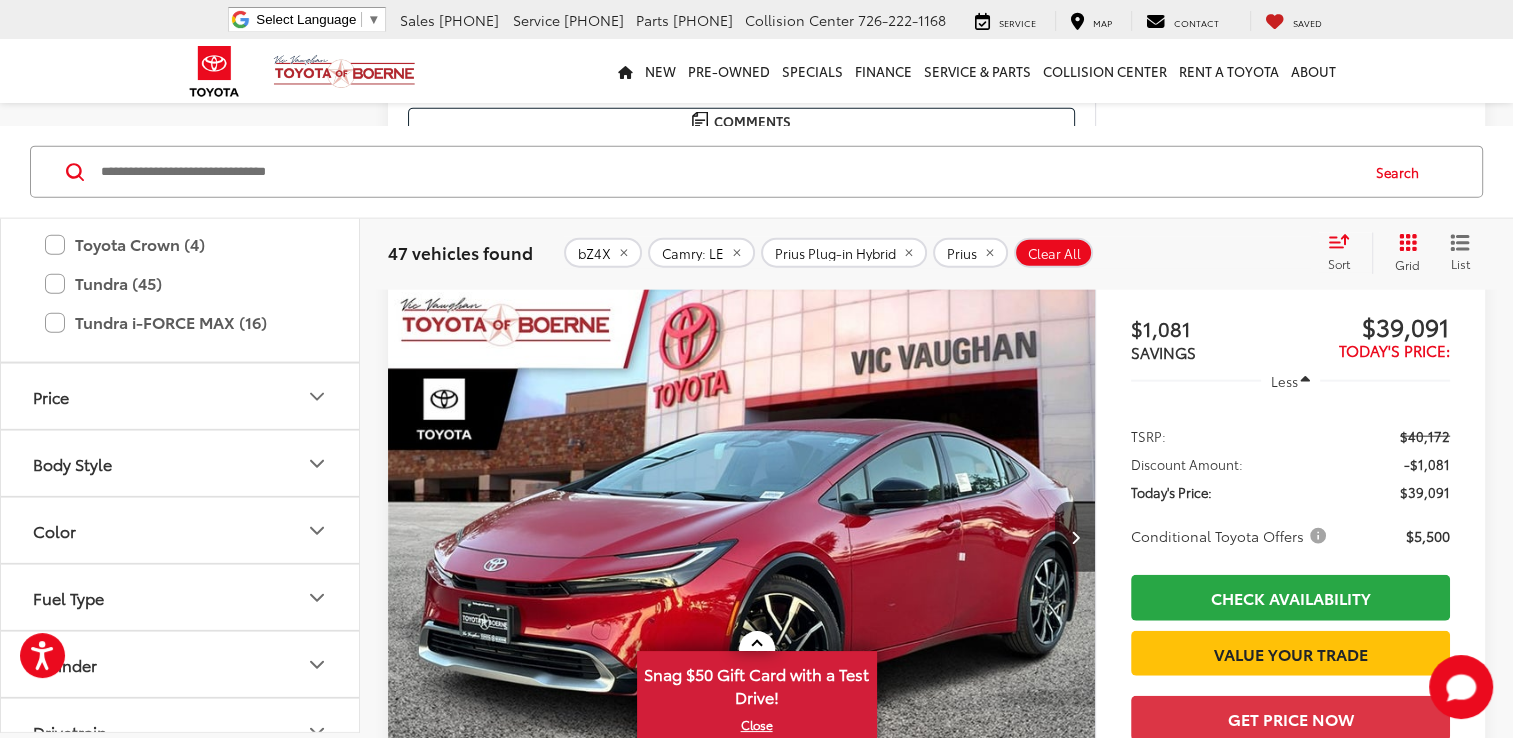 click on "Conditional Toyota Offers" at bounding box center (1230, 536) 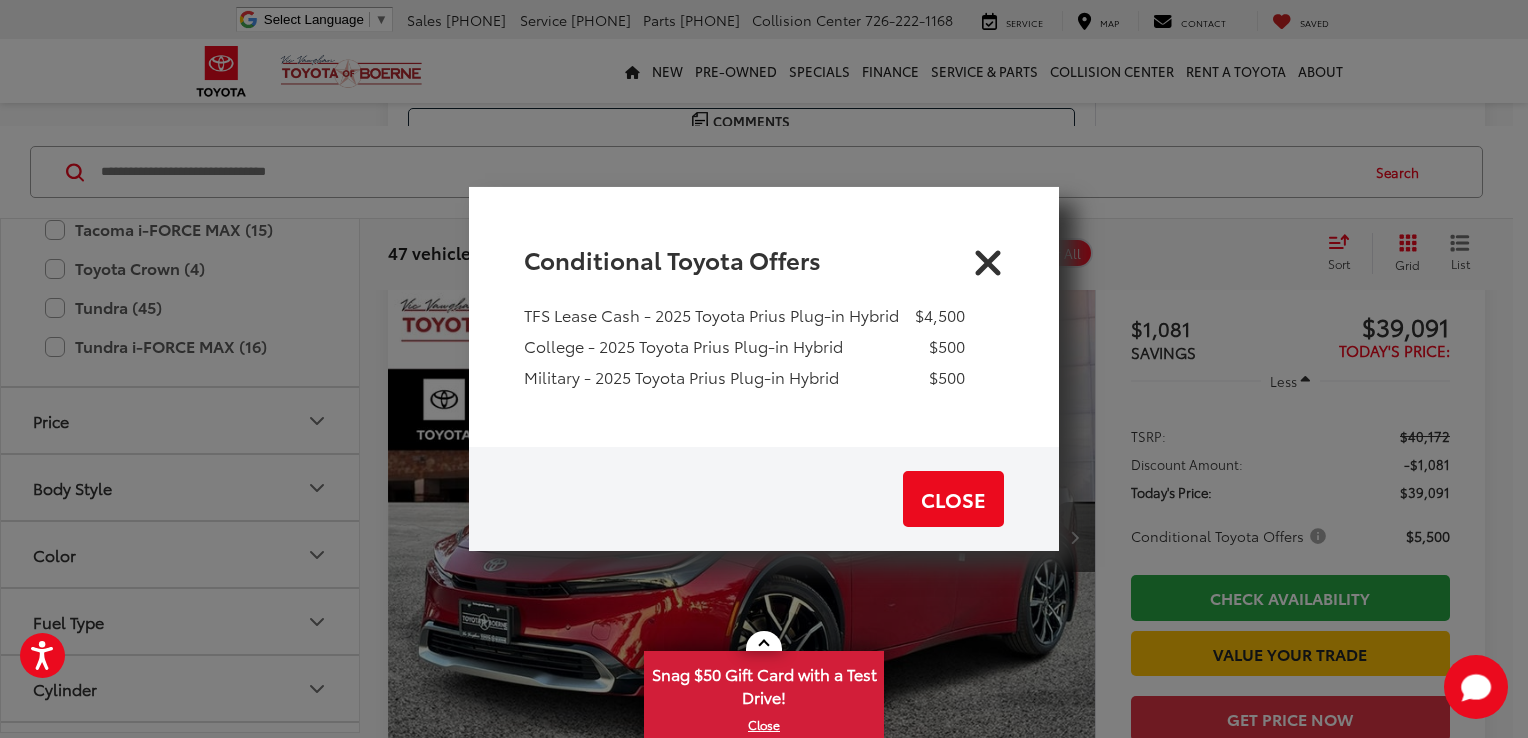 click at bounding box center [988, 259] 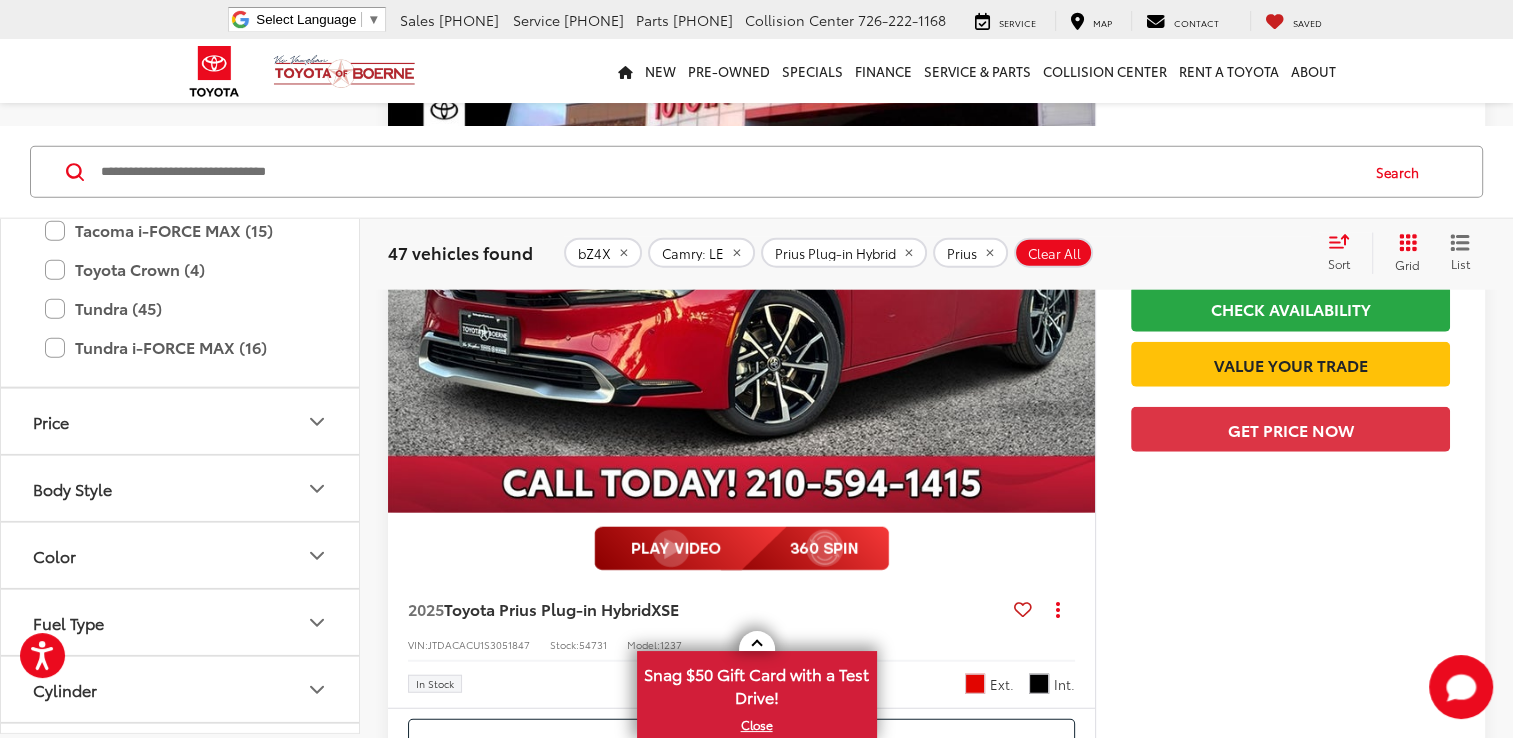 scroll, scrollTop: 4950, scrollLeft: 0, axis: vertical 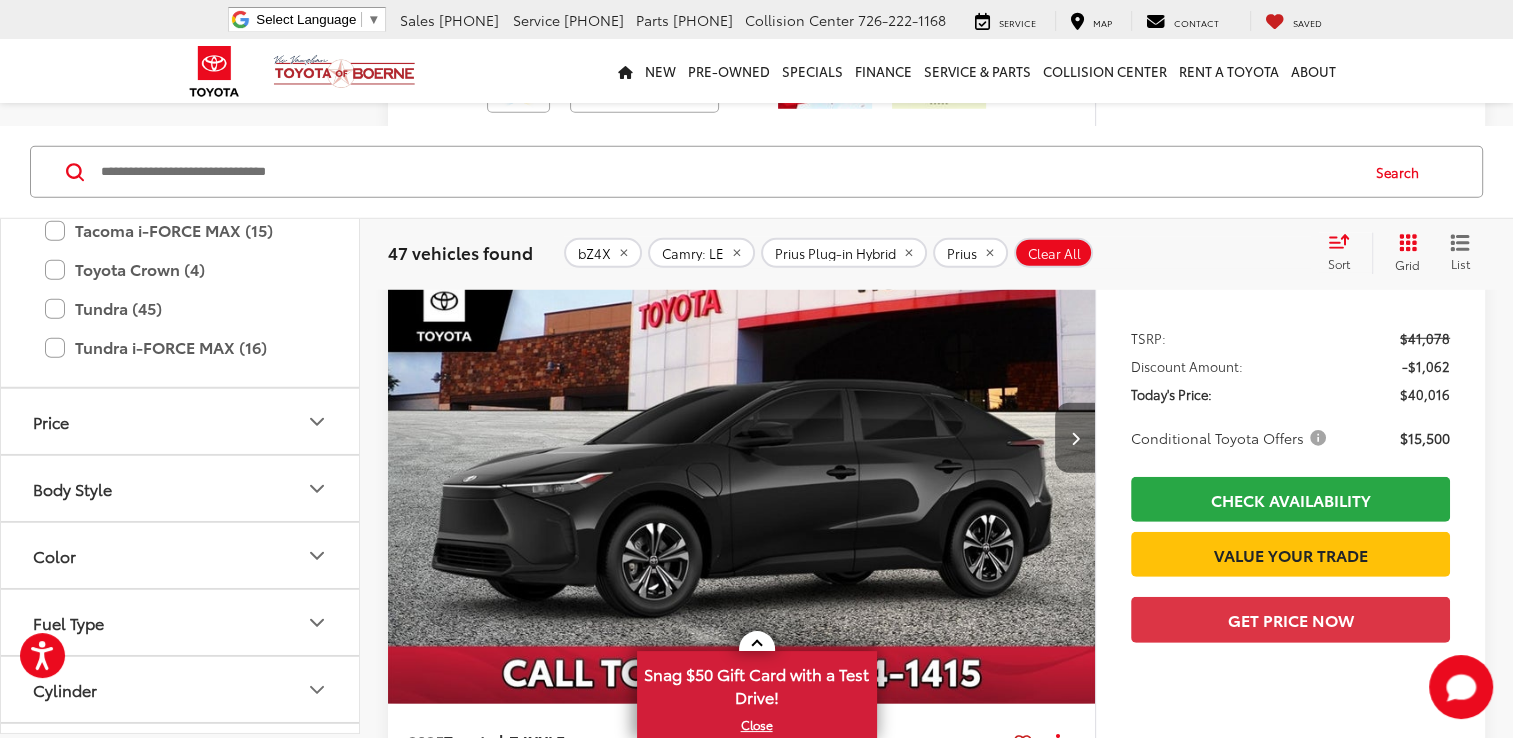 click at bounding box center (1074, 438) 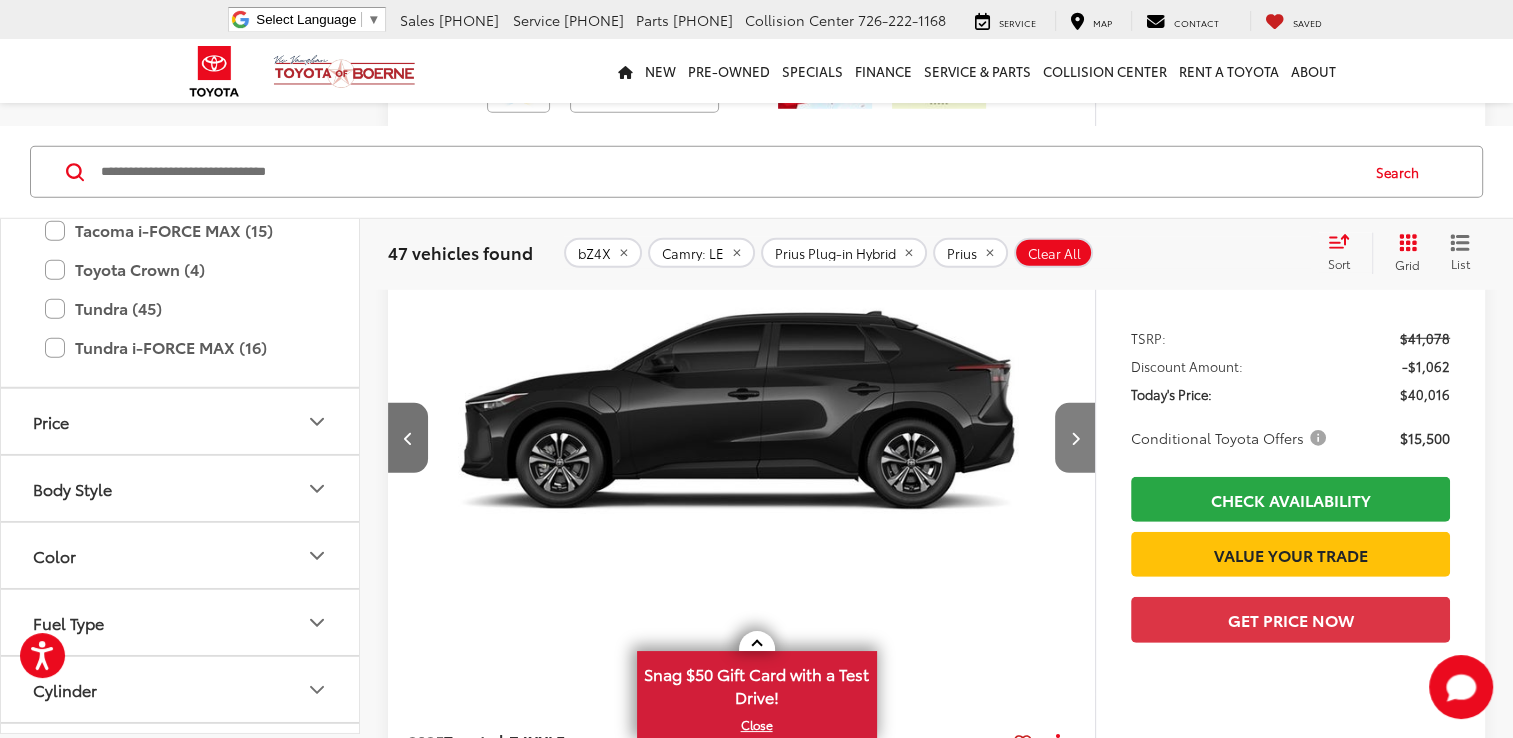 click at bounding box center [1074, 438] 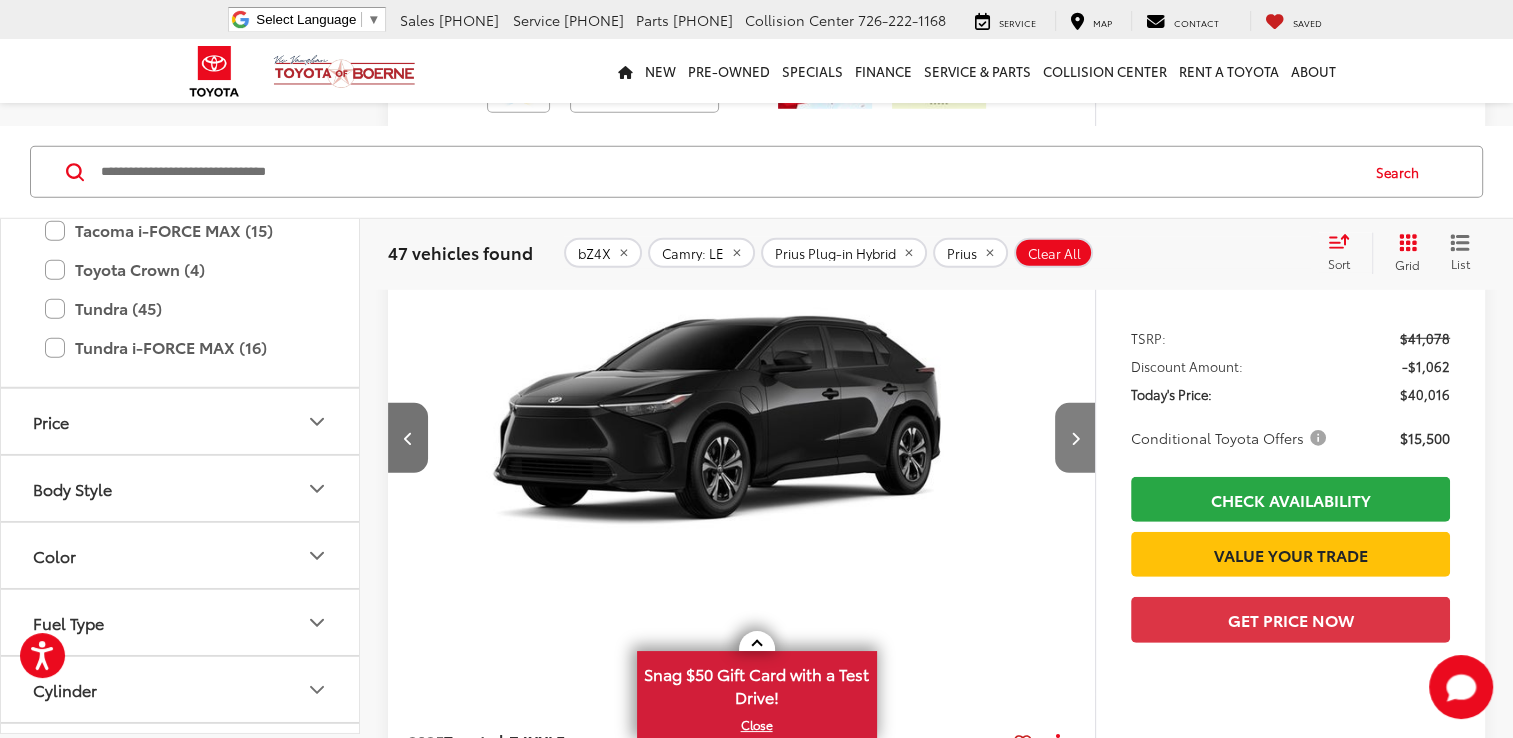 click at bounding box center (1074, 438) 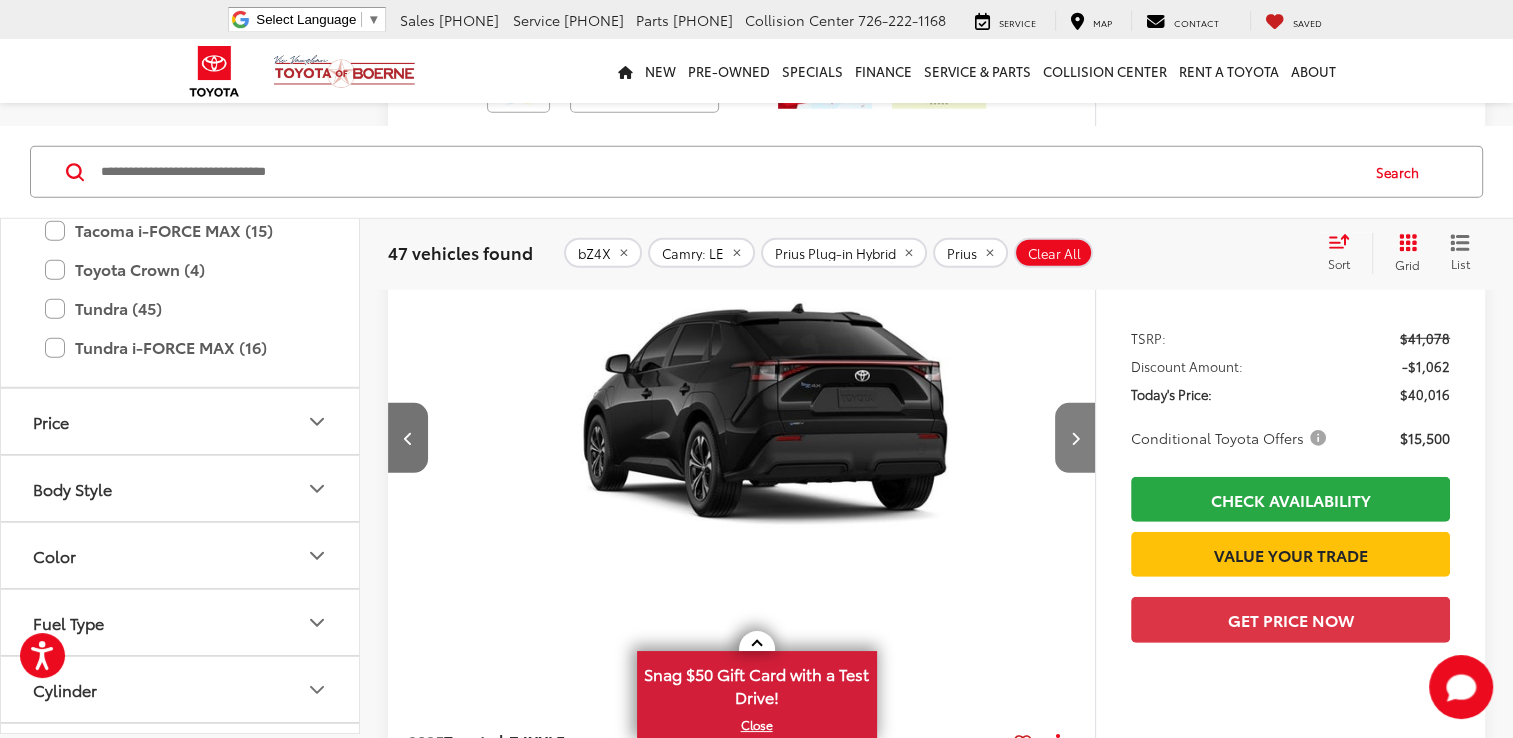 click at bounding box center (1074, 438) 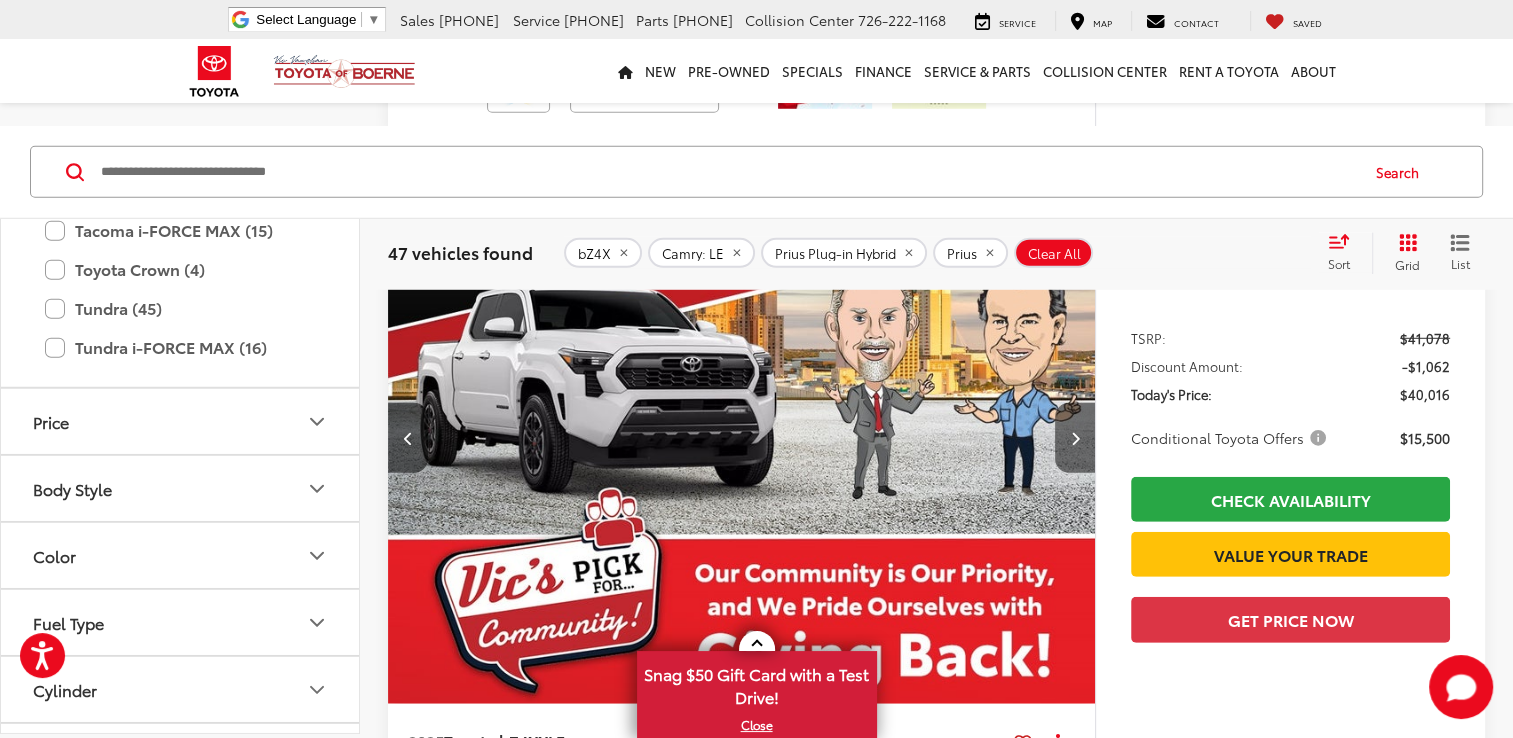 click at bounding box center [1074, 438] 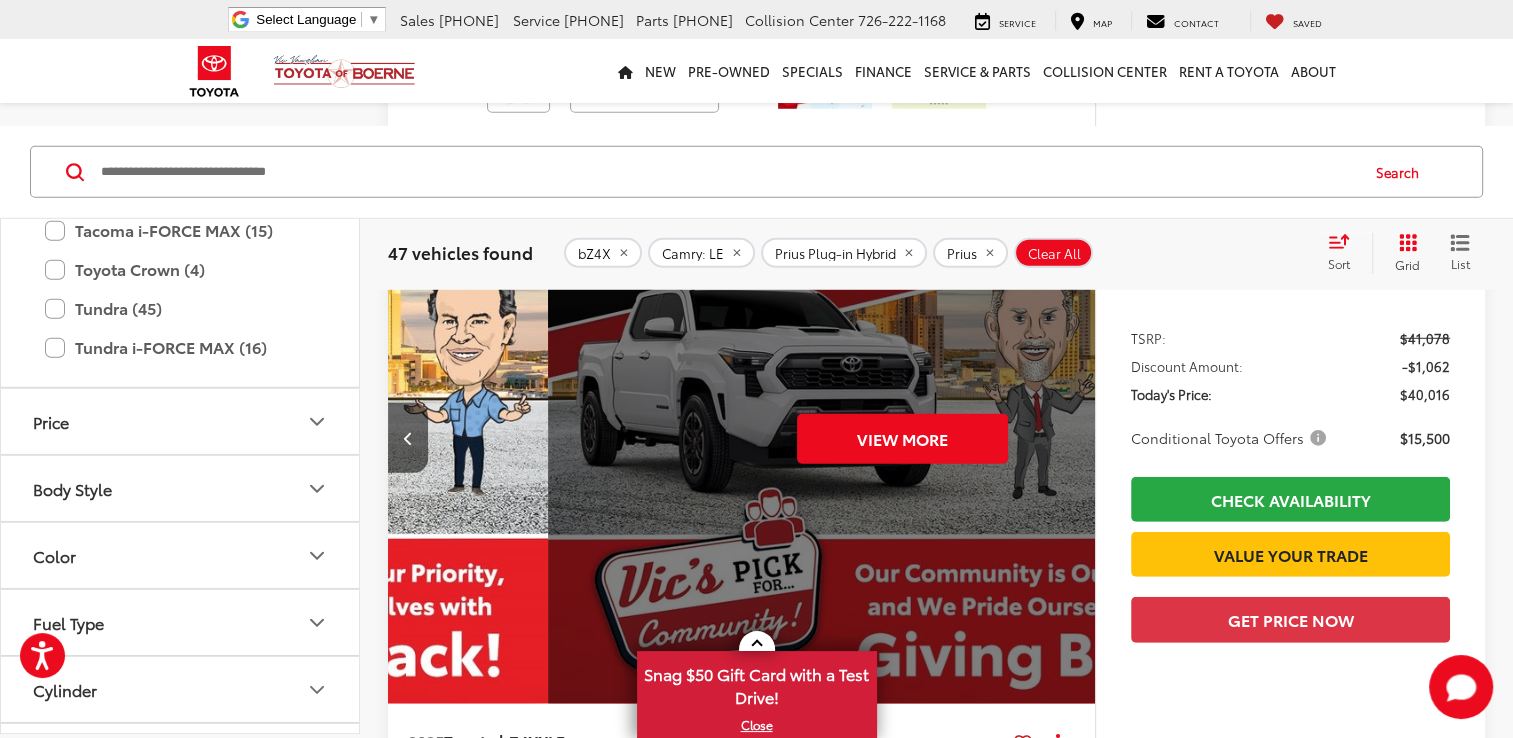 scroll, scrollTop: 0, scrollLeft: 3548, axis: horizontal 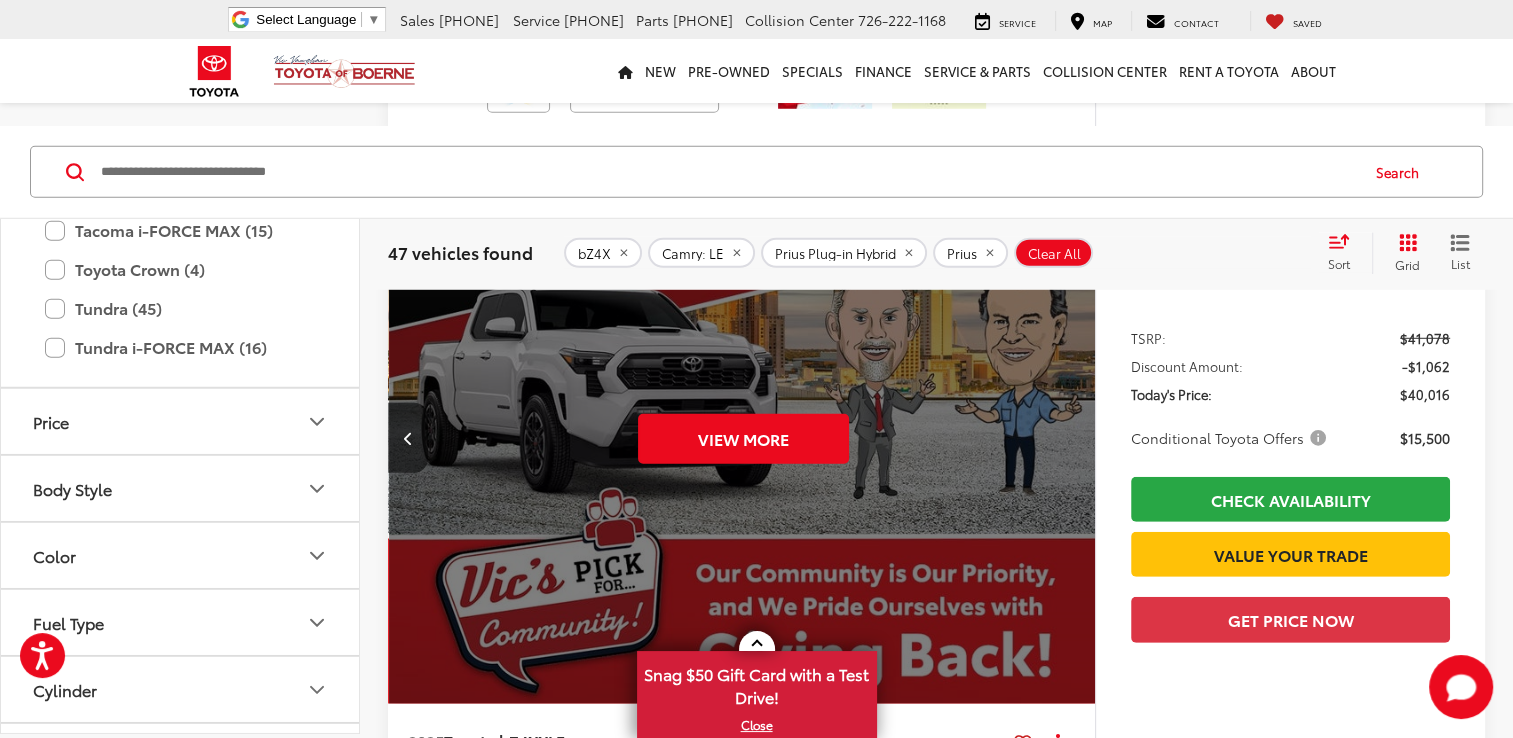click on "View More" at bounding box center [744, 439] 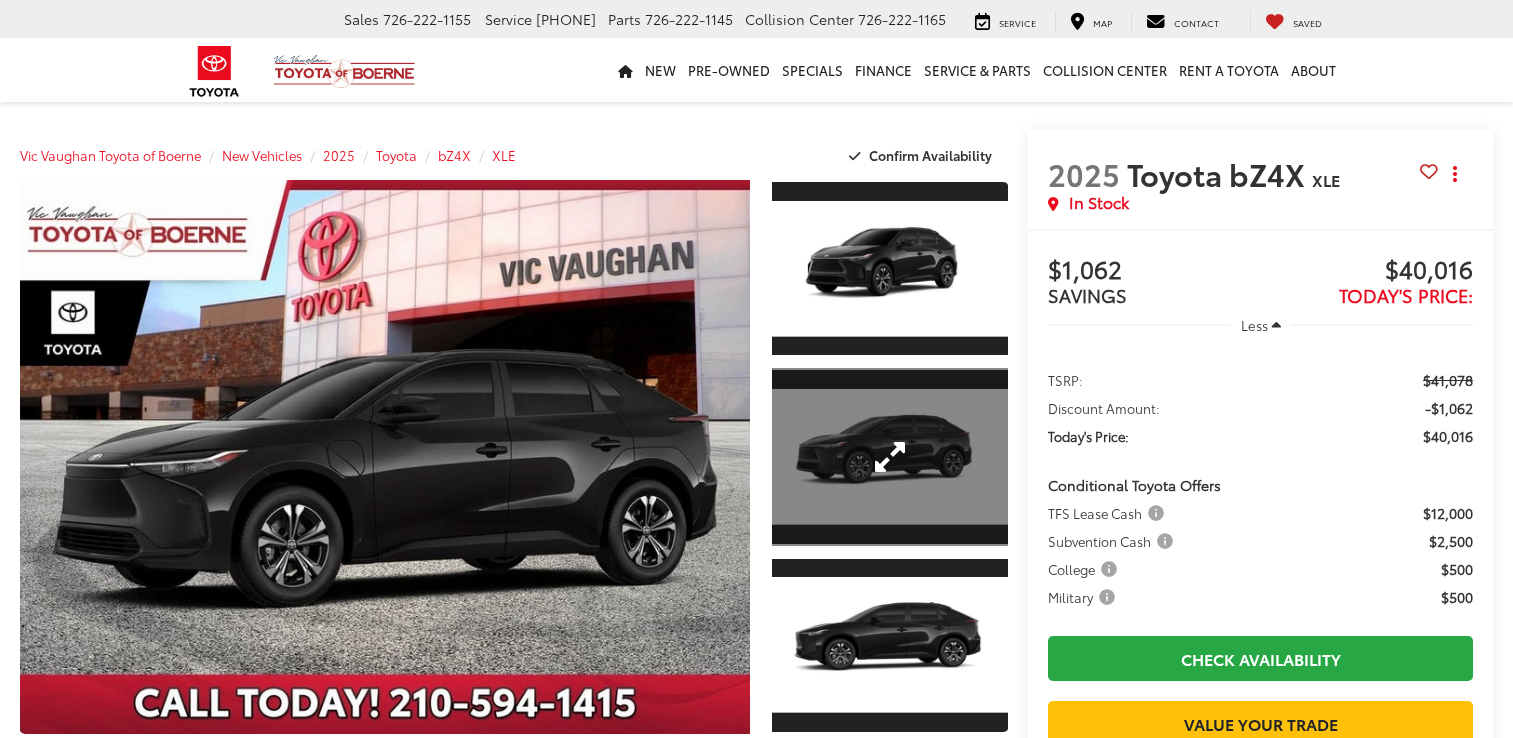 scroll, scrollTop: 0, scrollLeft: 0, axis: both 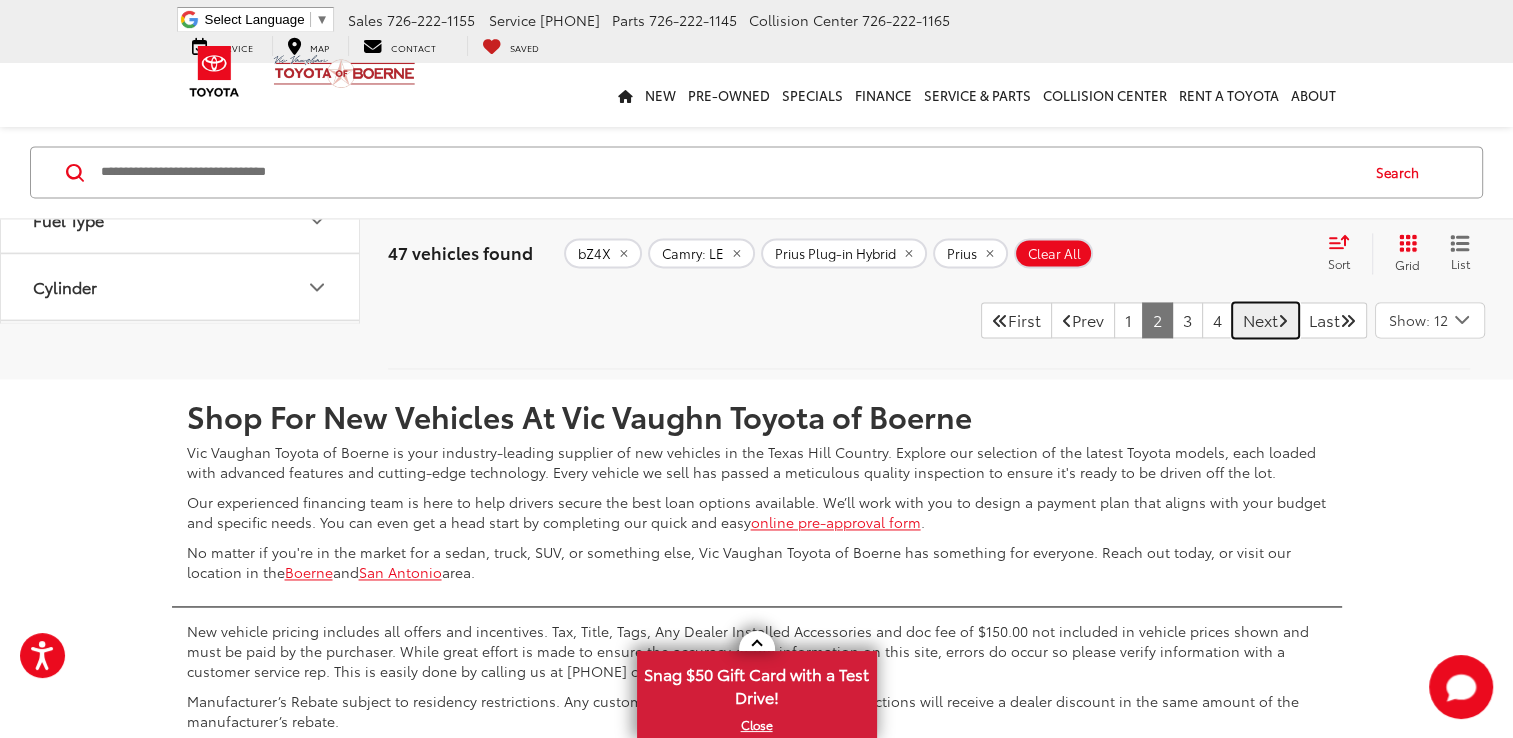 click on "Next" at bounding box center (1265, 320) 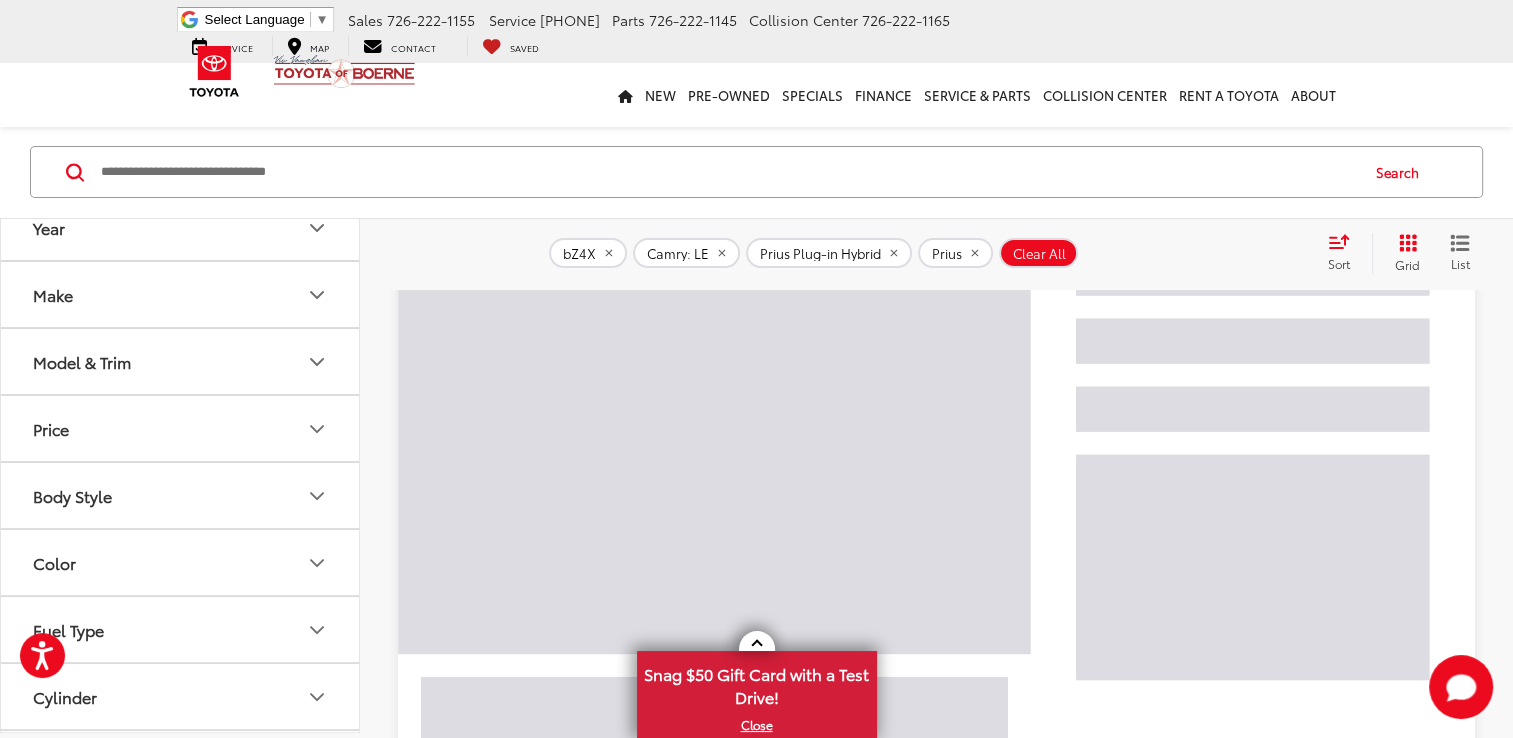 scroll, scrollTop: 155, scrollLeft: 0, axis: vertical 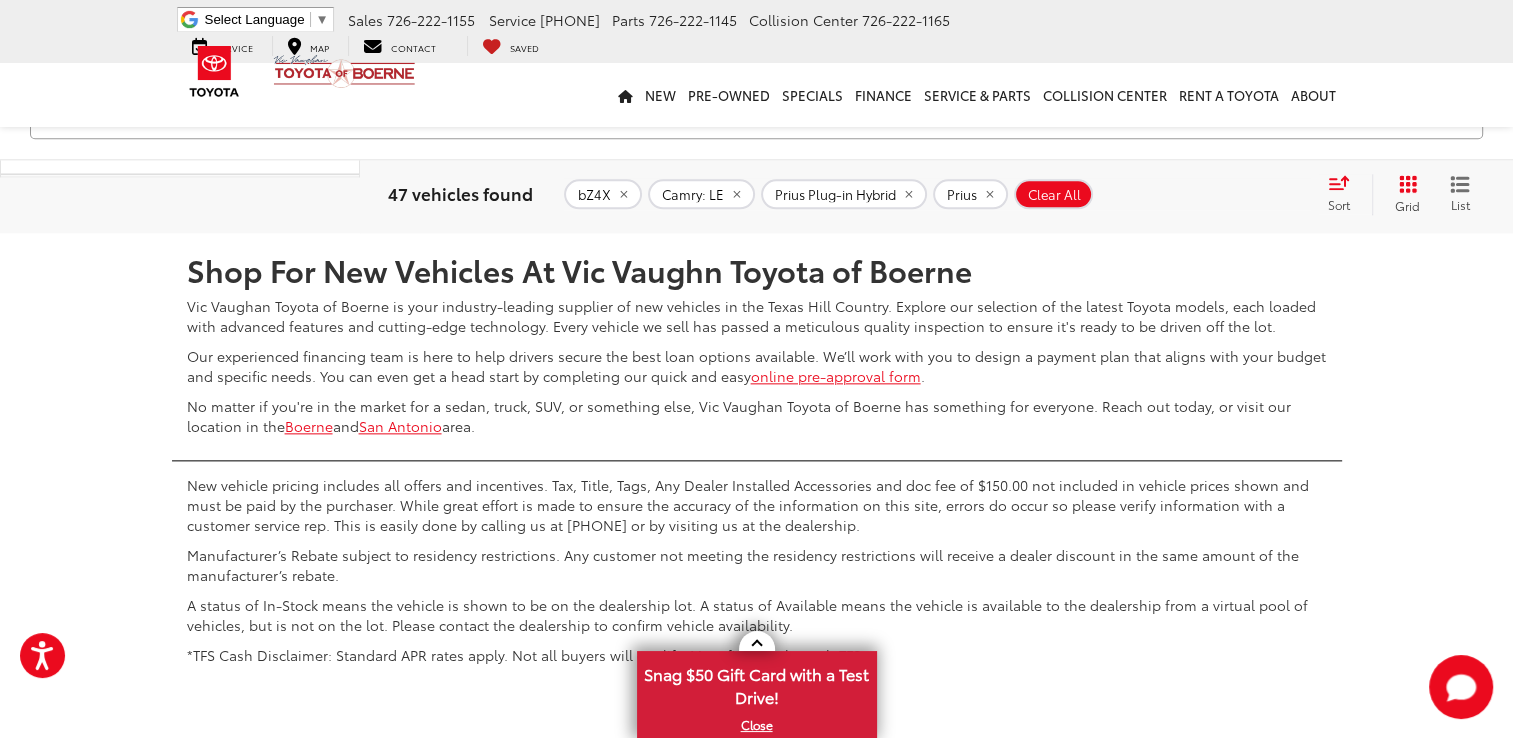 click on "Next" at bounding box center (1265, 174) 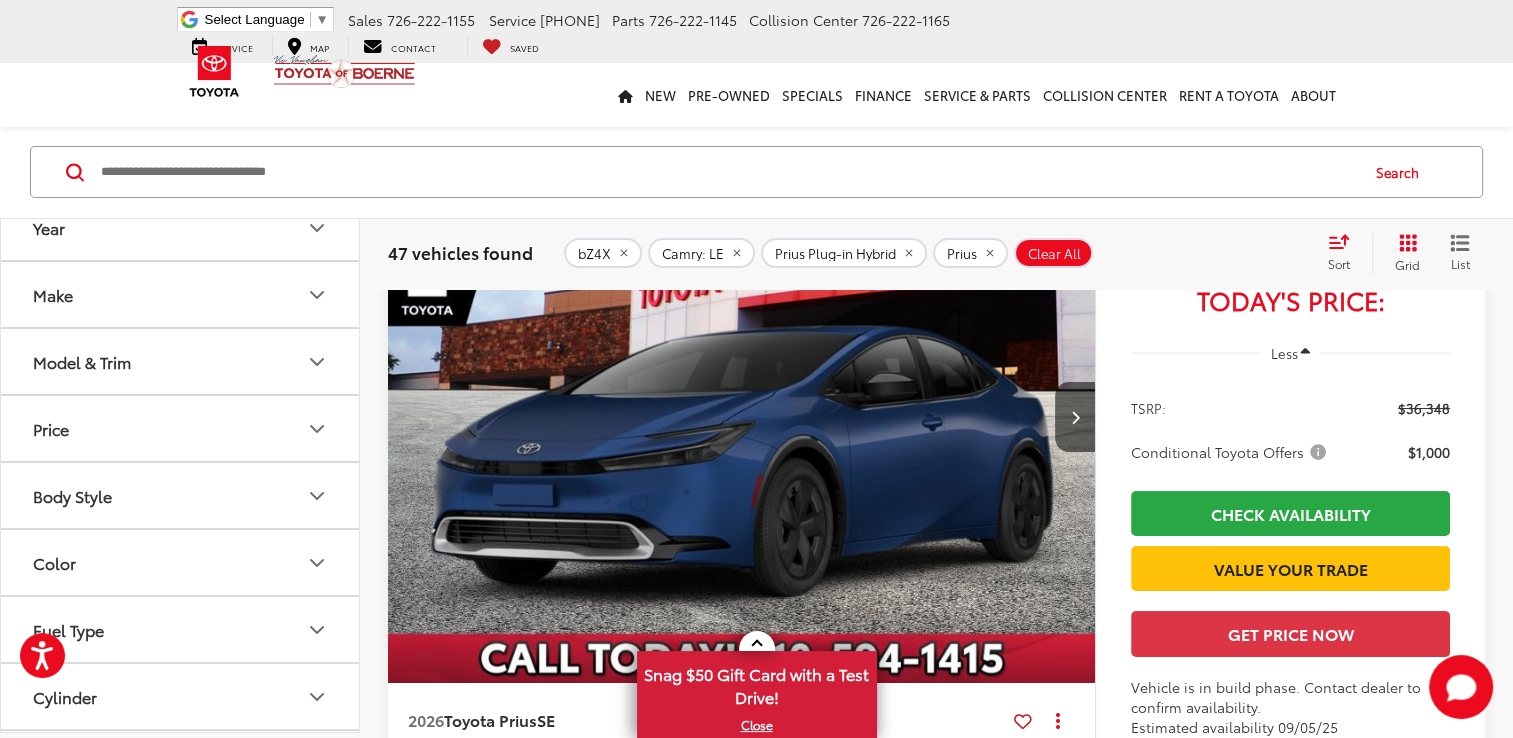 scroll, scrollTop: 7588, scrollLeft: 0, axis: vertical 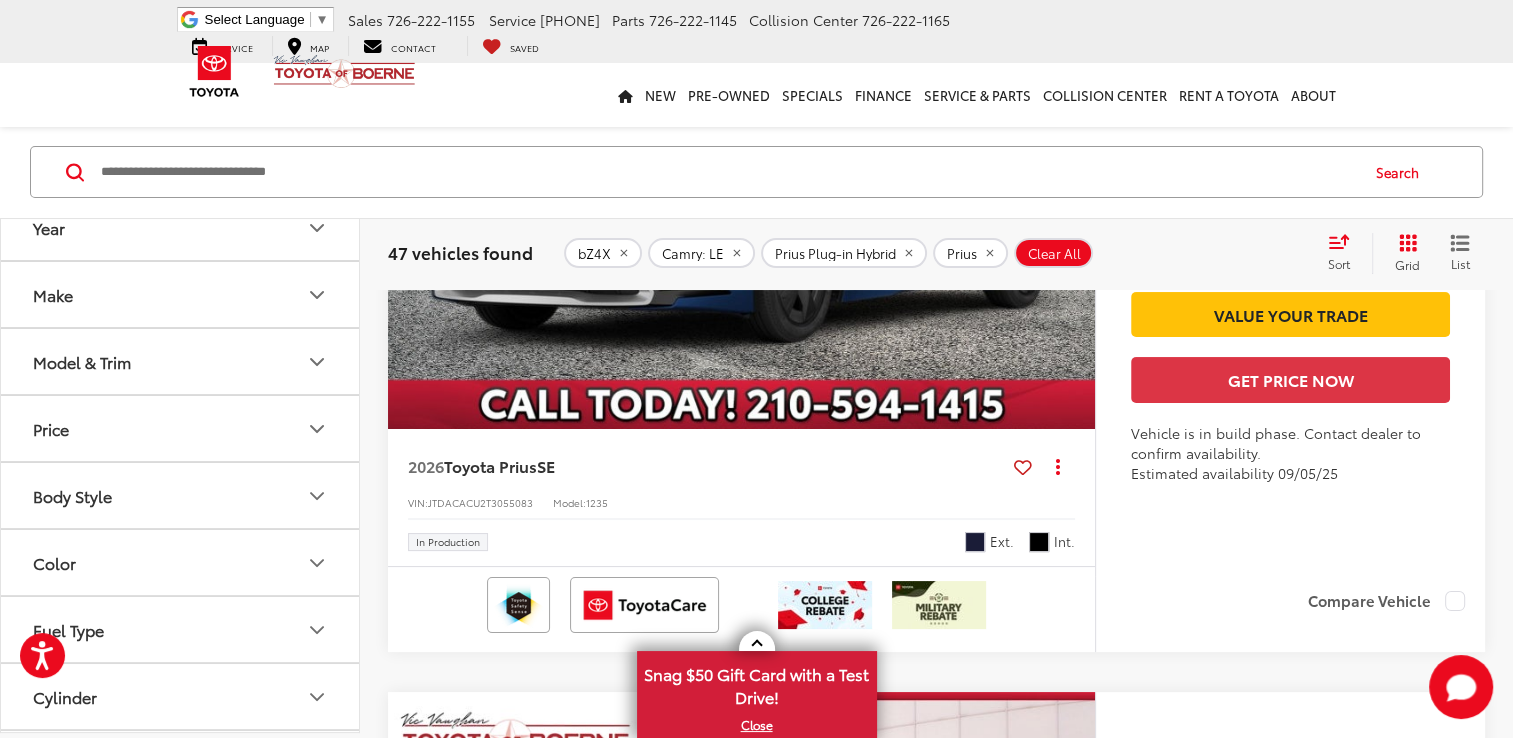 click on "Conditional Toyota Offers" at bounding box center [1230, 198] 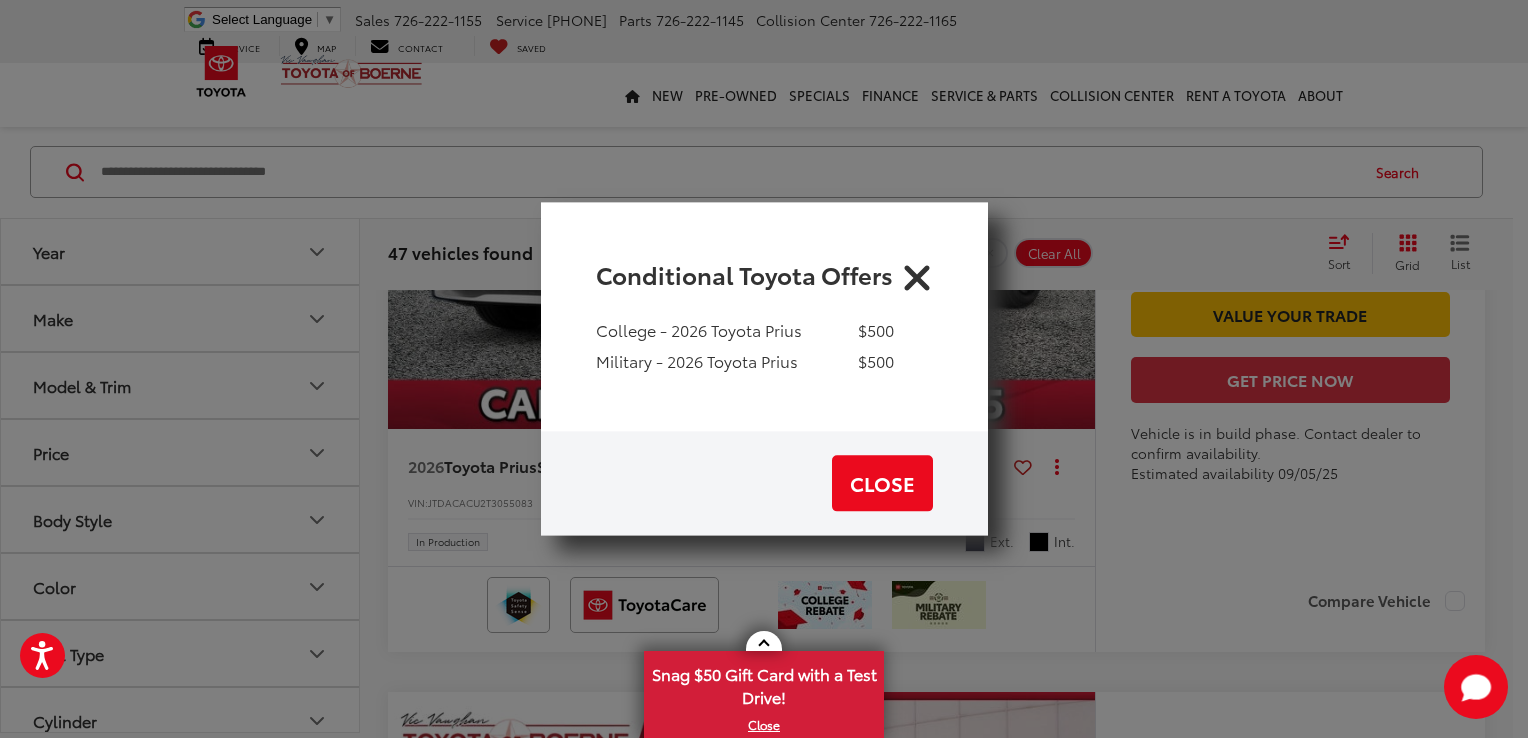 click at bounding box center (917, 274) 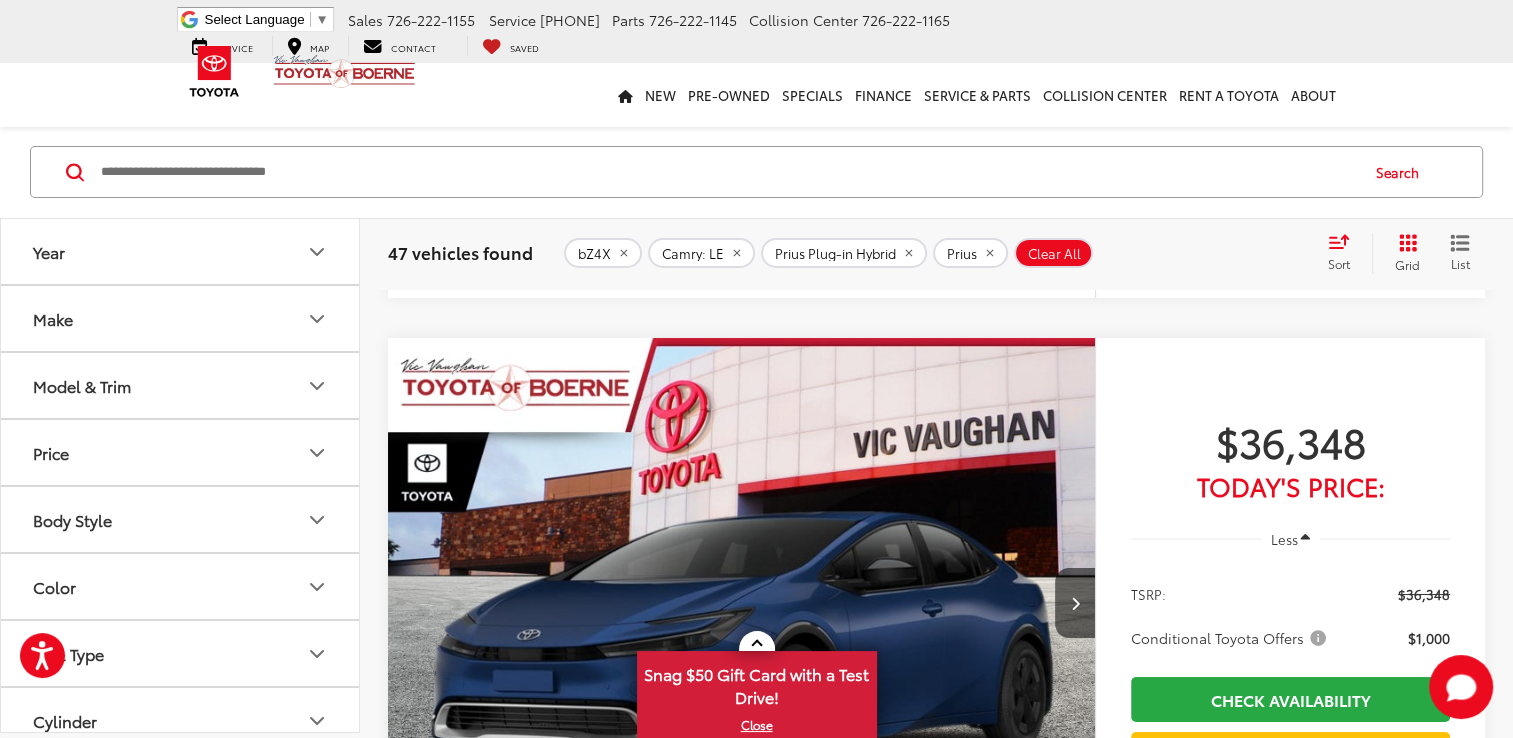 scroll, scrollTop: 7209, scrollLeft: 0, axis: vertical 